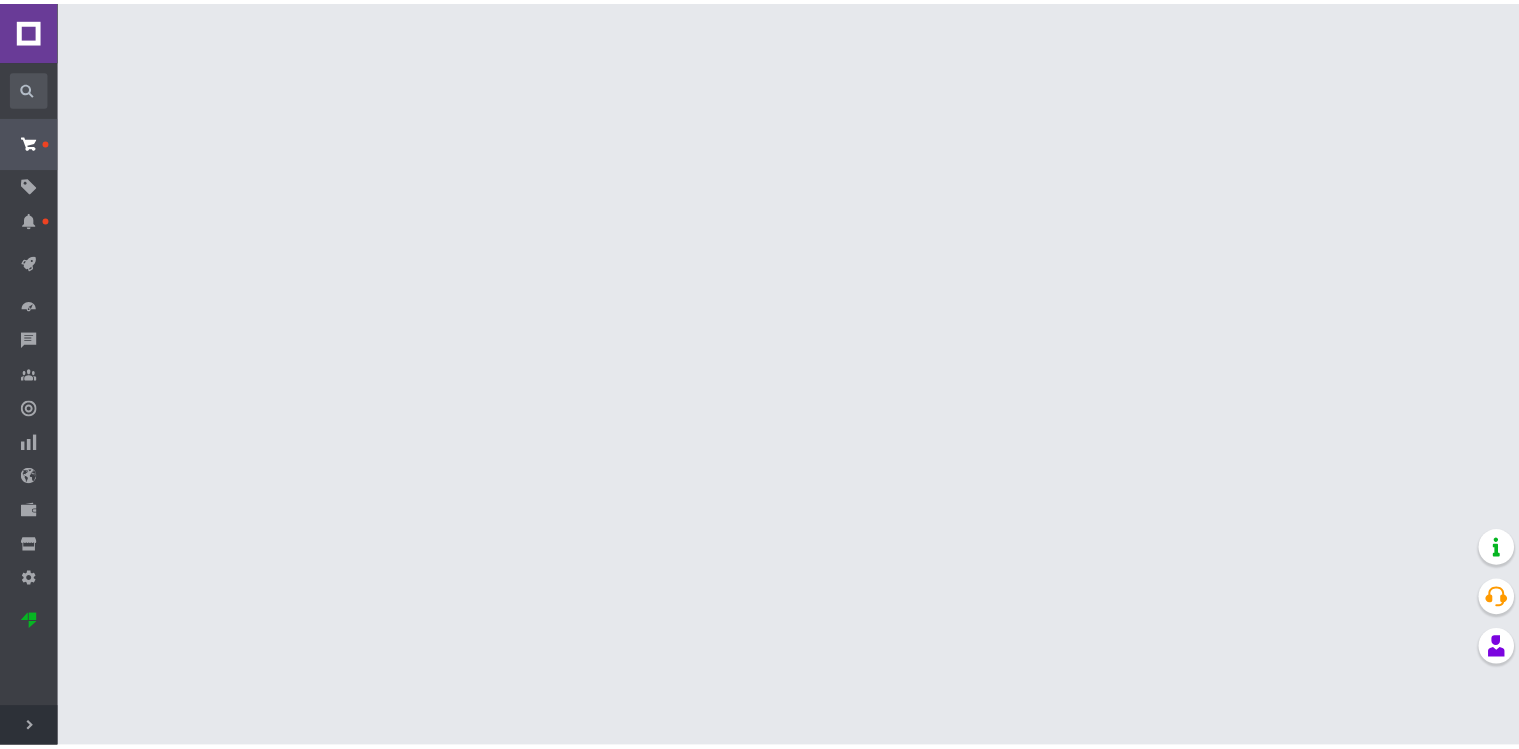 scroll, scrollTop: 0, scrollLeft: 0, axis: both 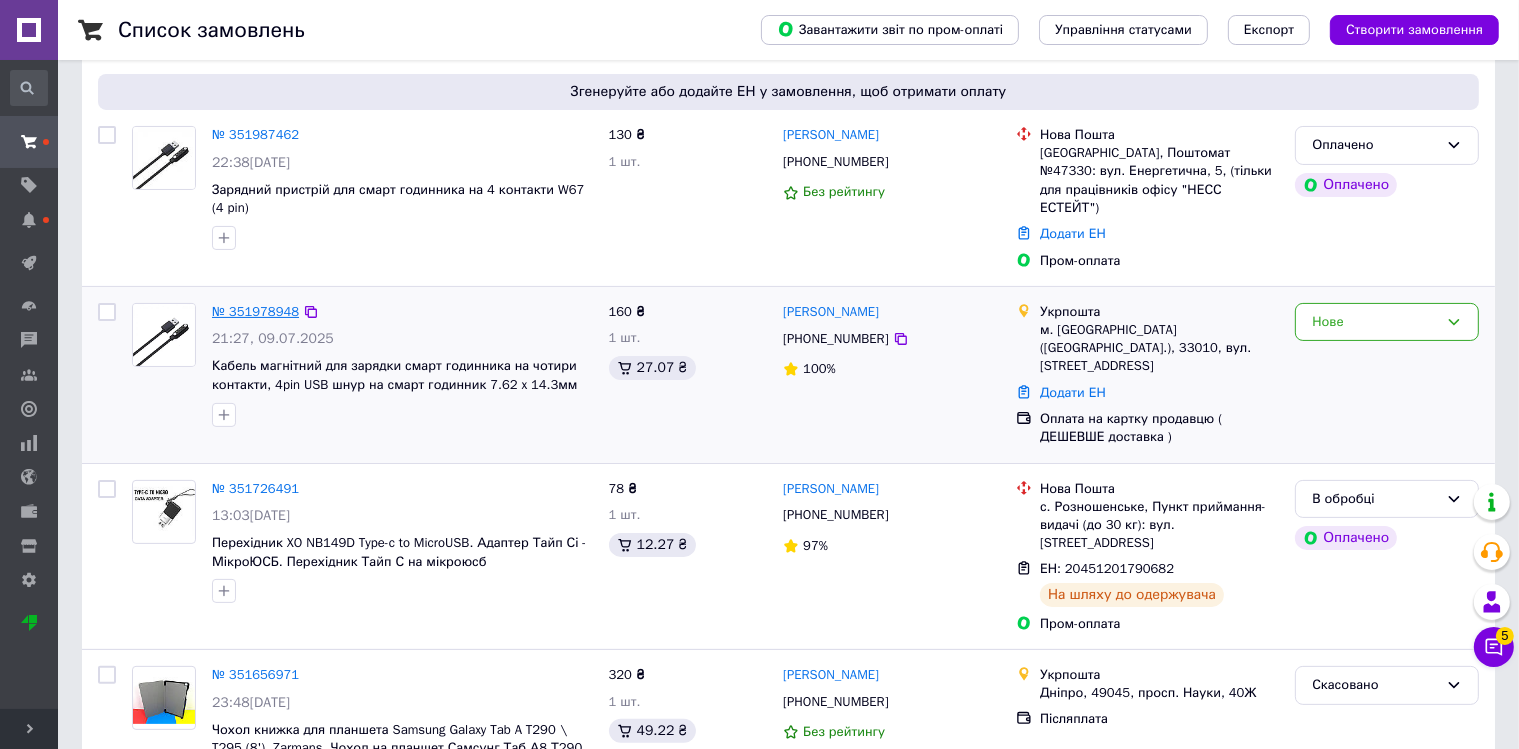 click on "№ 351978948" at bounding box center [255, 311] 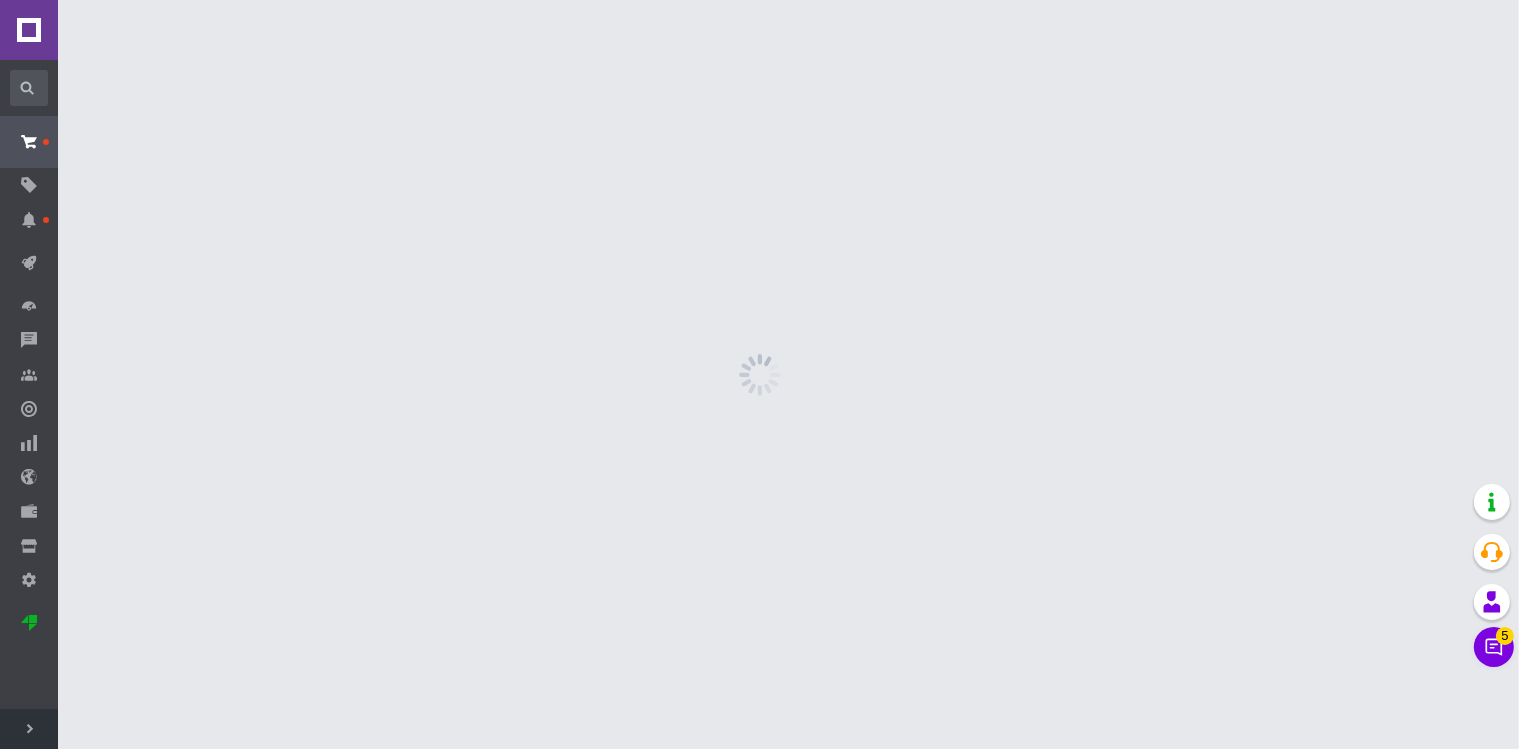 scroll, scrollTop: 0, scrollLeft: 0, axis: both 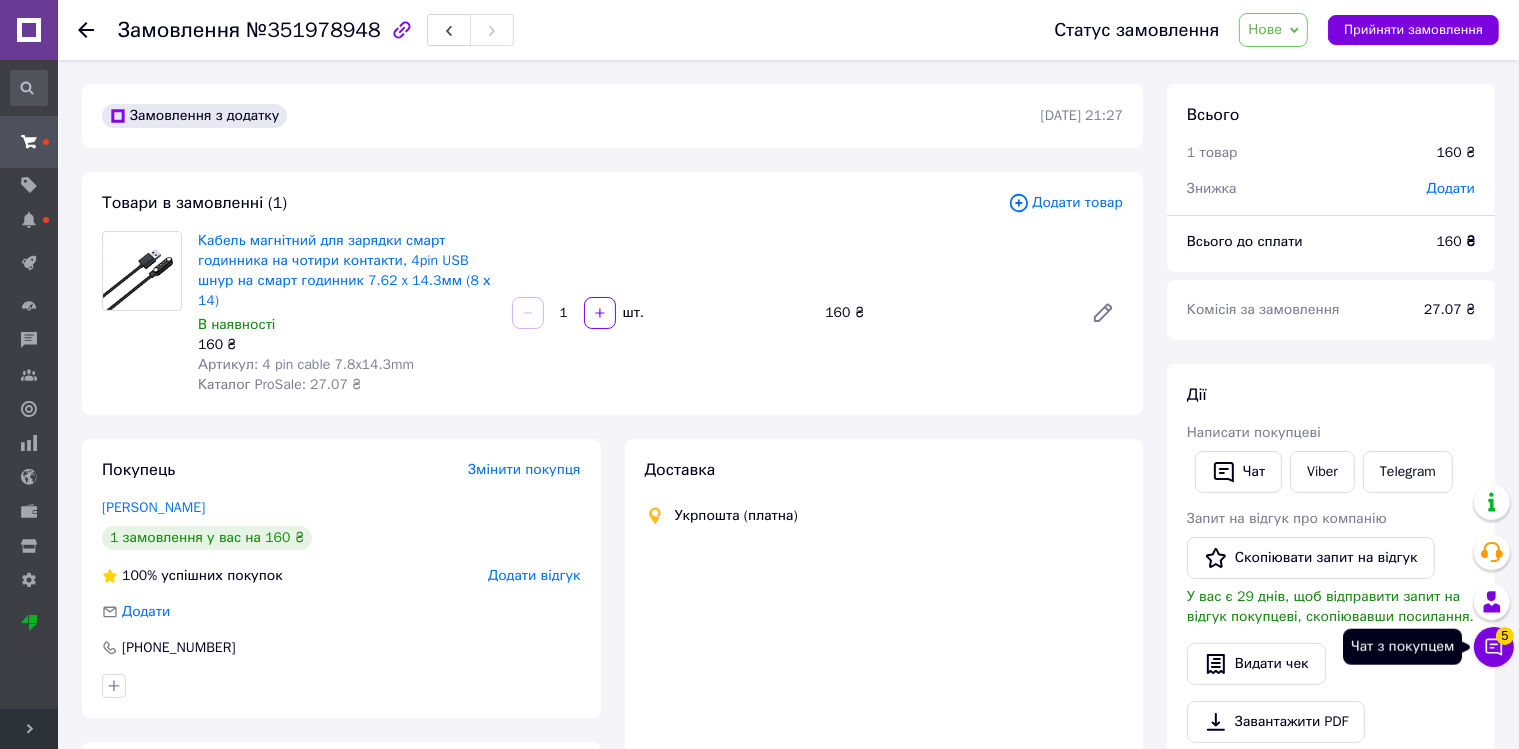 click 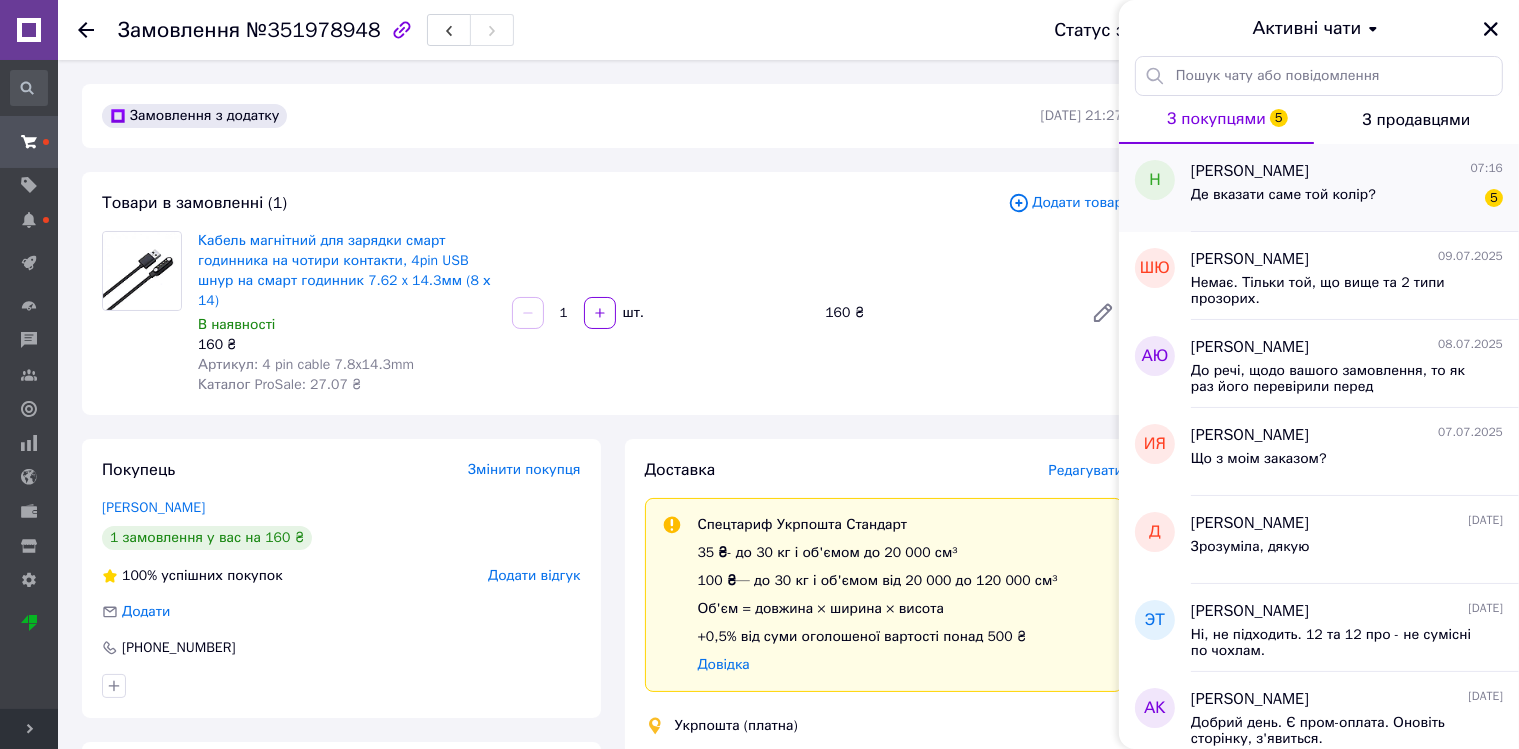 click on "[PERSON_NAME]" at bounding box center [1250, 171] 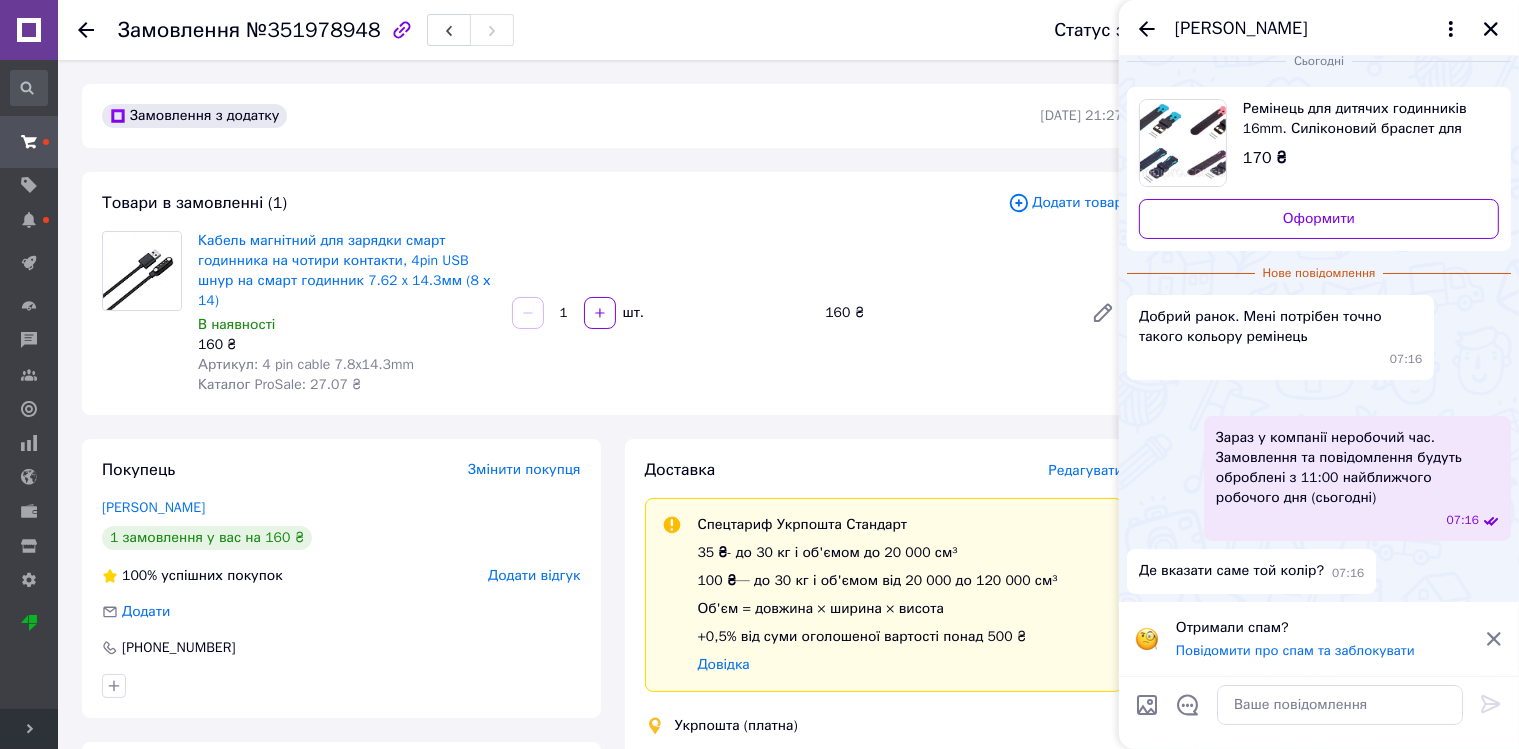 scroll, scrollTop: 0, scrollLeft: 0, axis: both 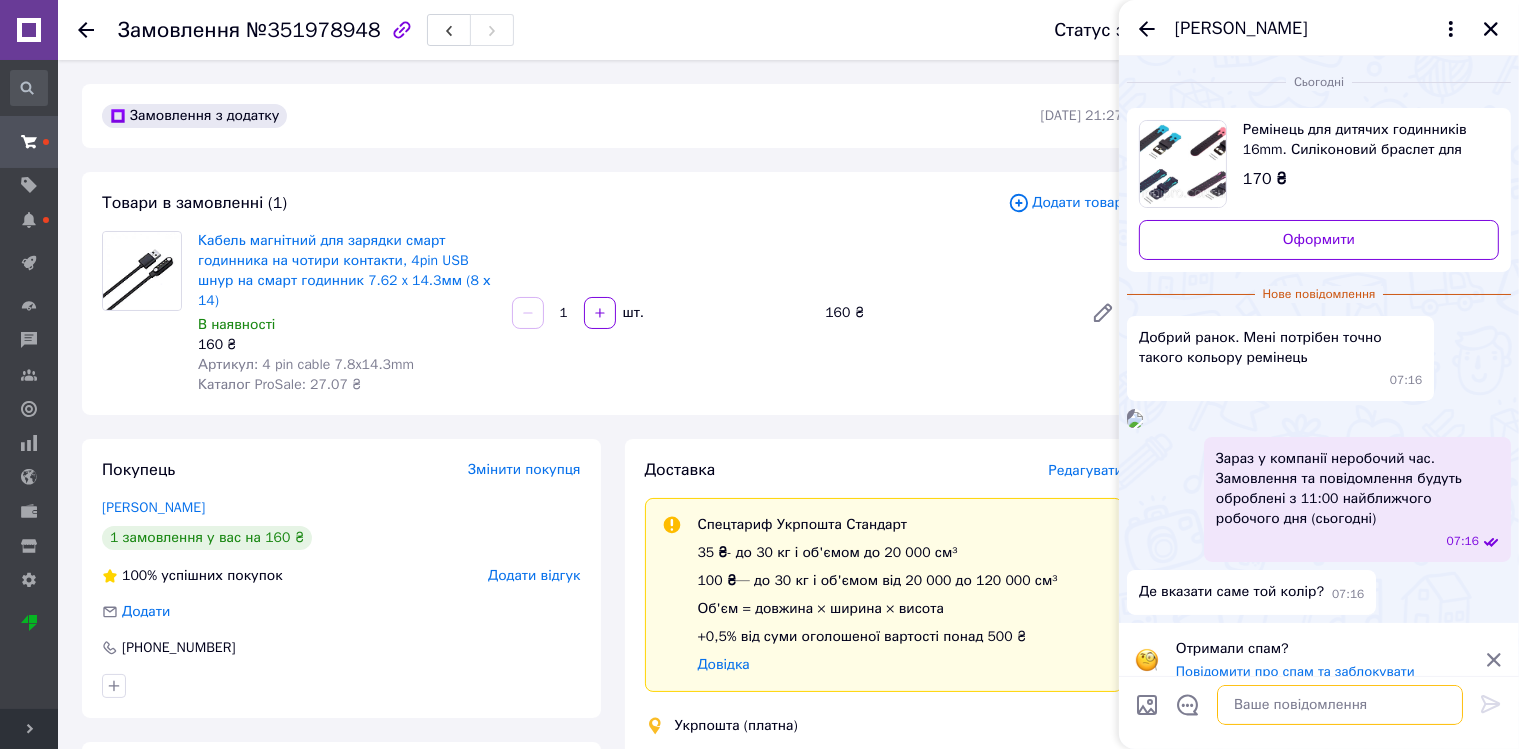 click at bounding box center [1340, 705] 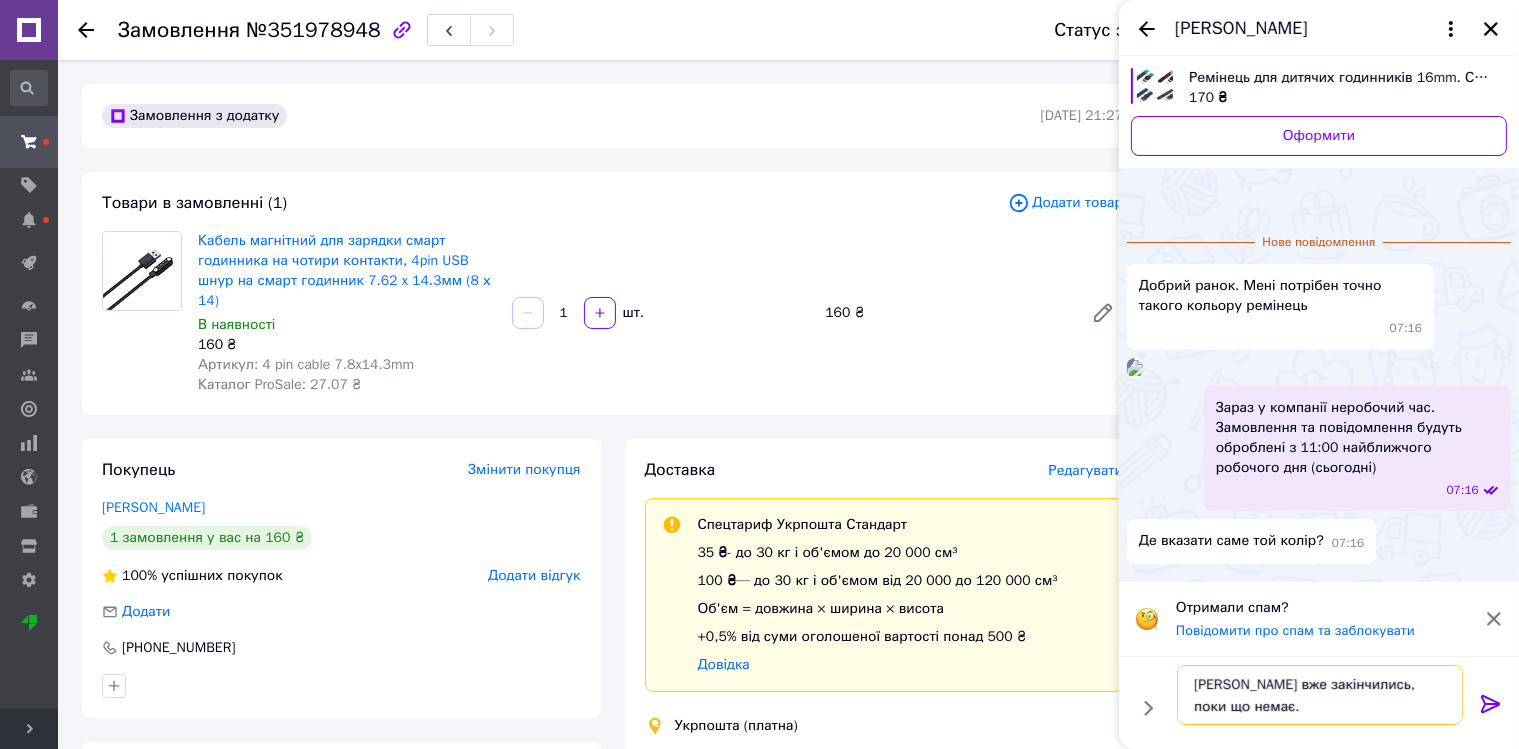 type on "[PERSON_NAME] вже закінчились, поки що немає." 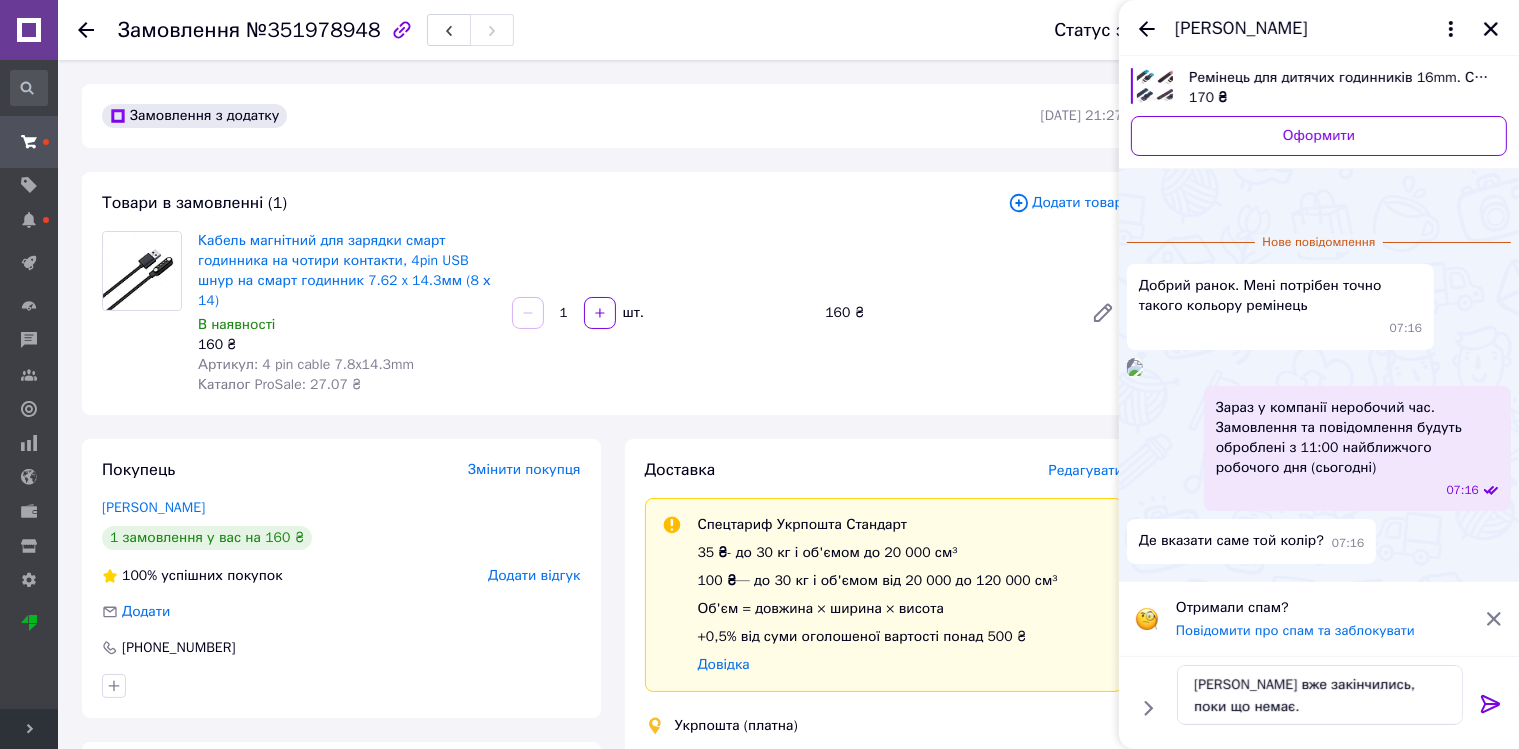 click 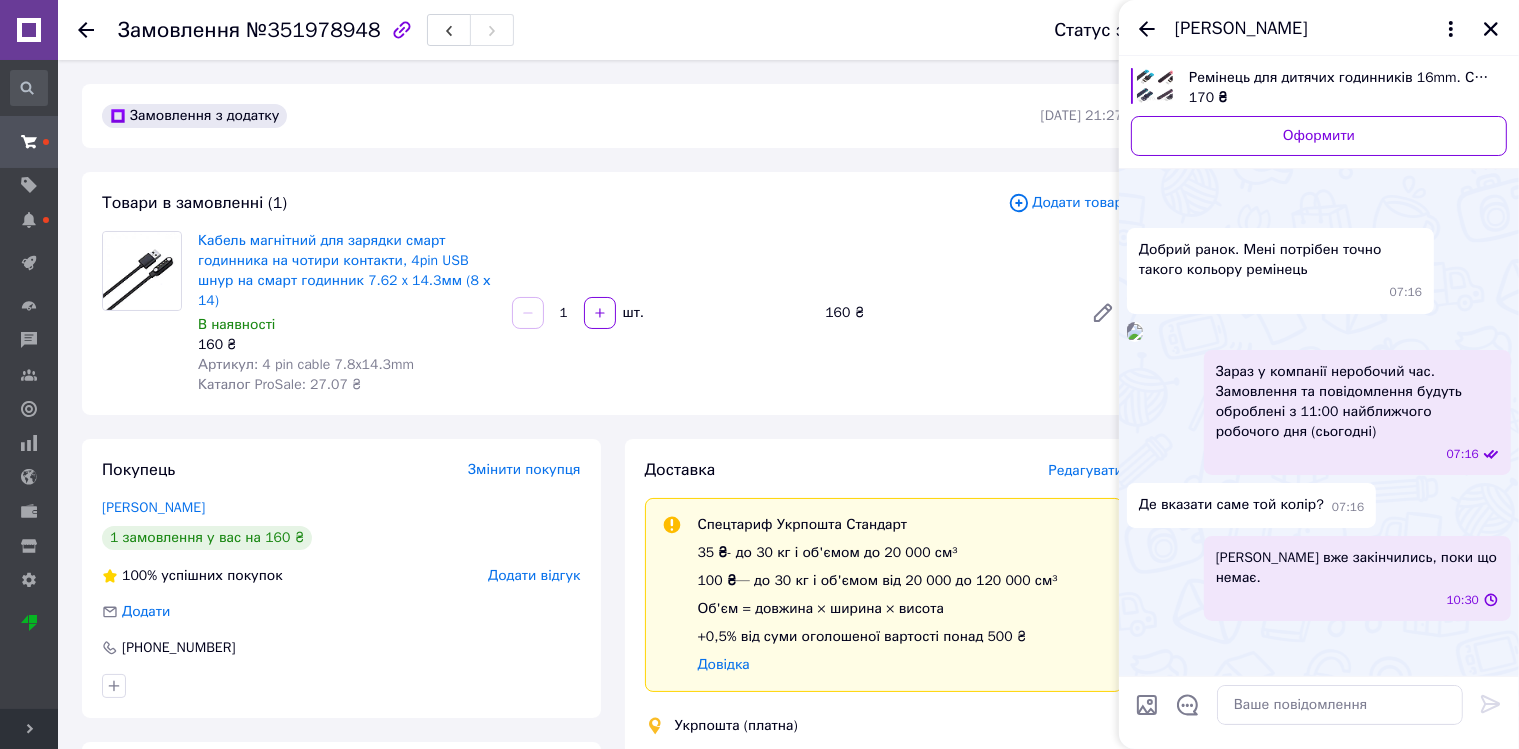 scroll, scrollTop: 213, scrollLeft: 0, axis: vertical 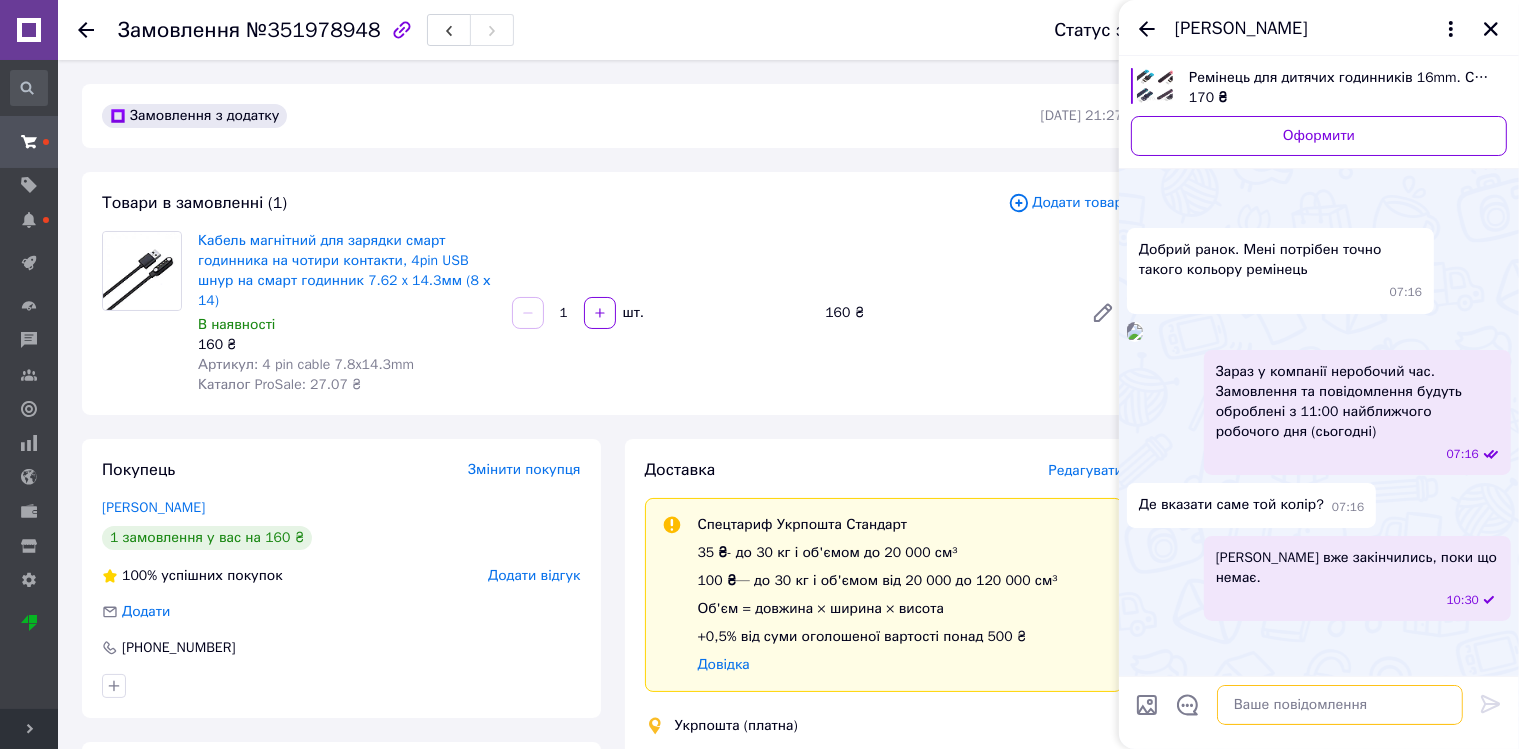 click at bounding box center [1340, 705] 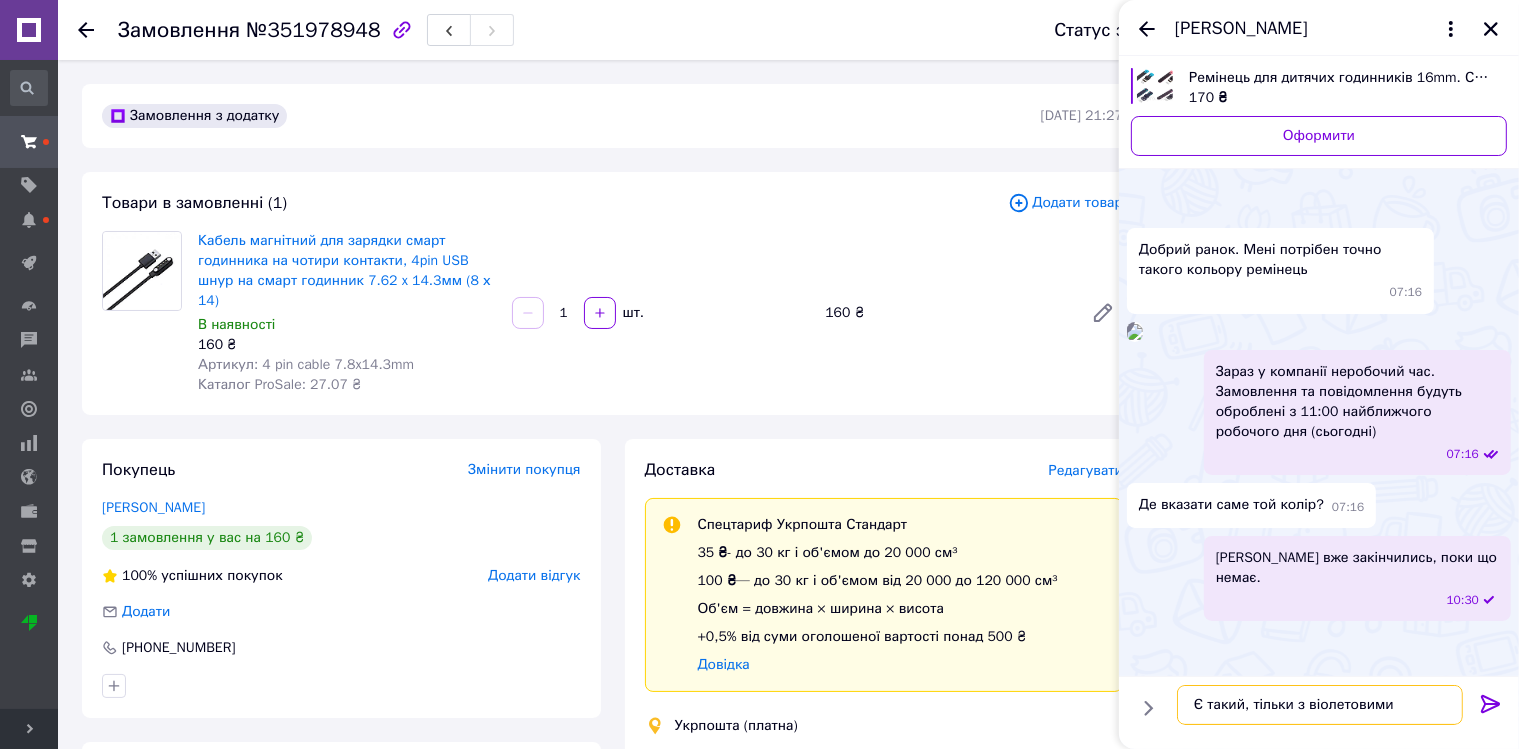 type on "Є такий, тільки з віолетовим" 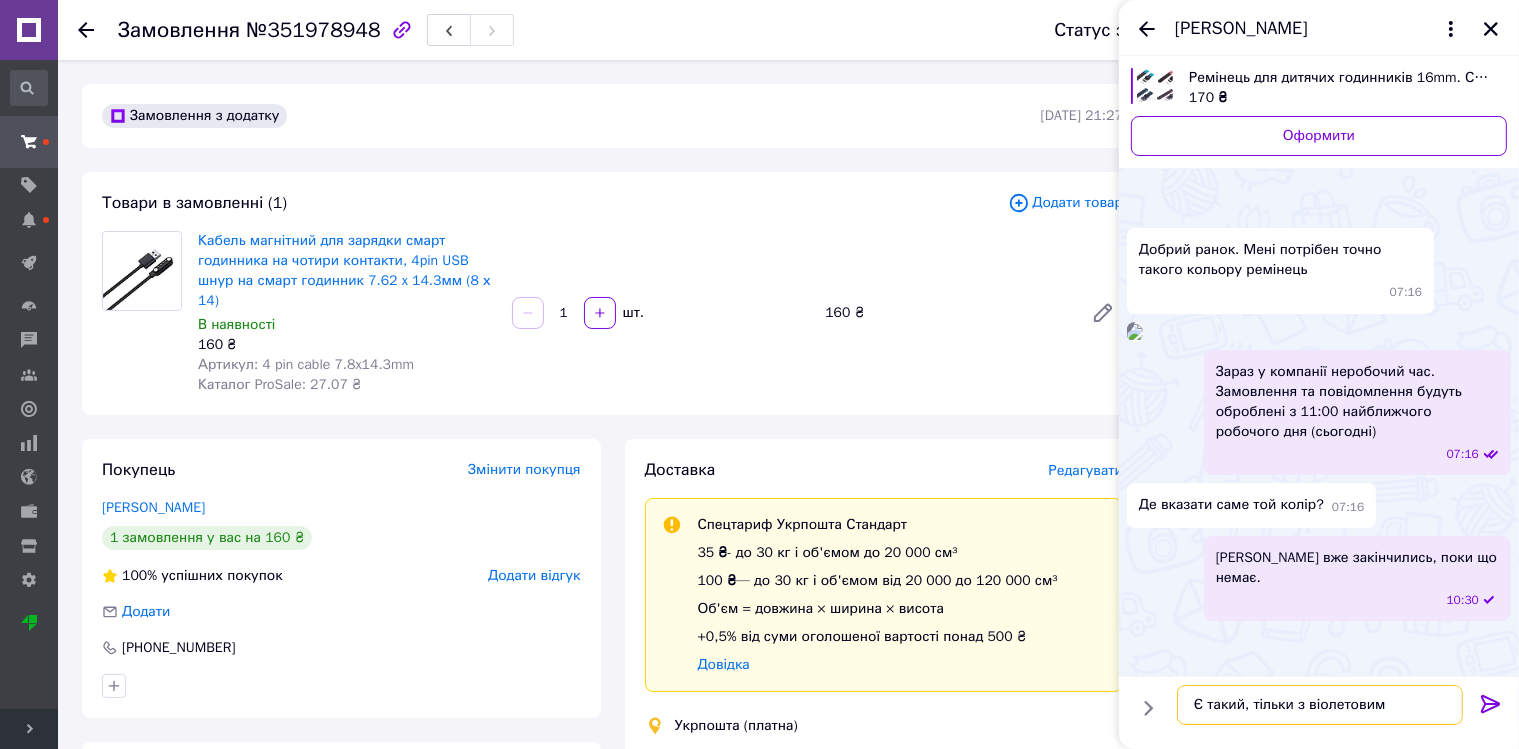 type 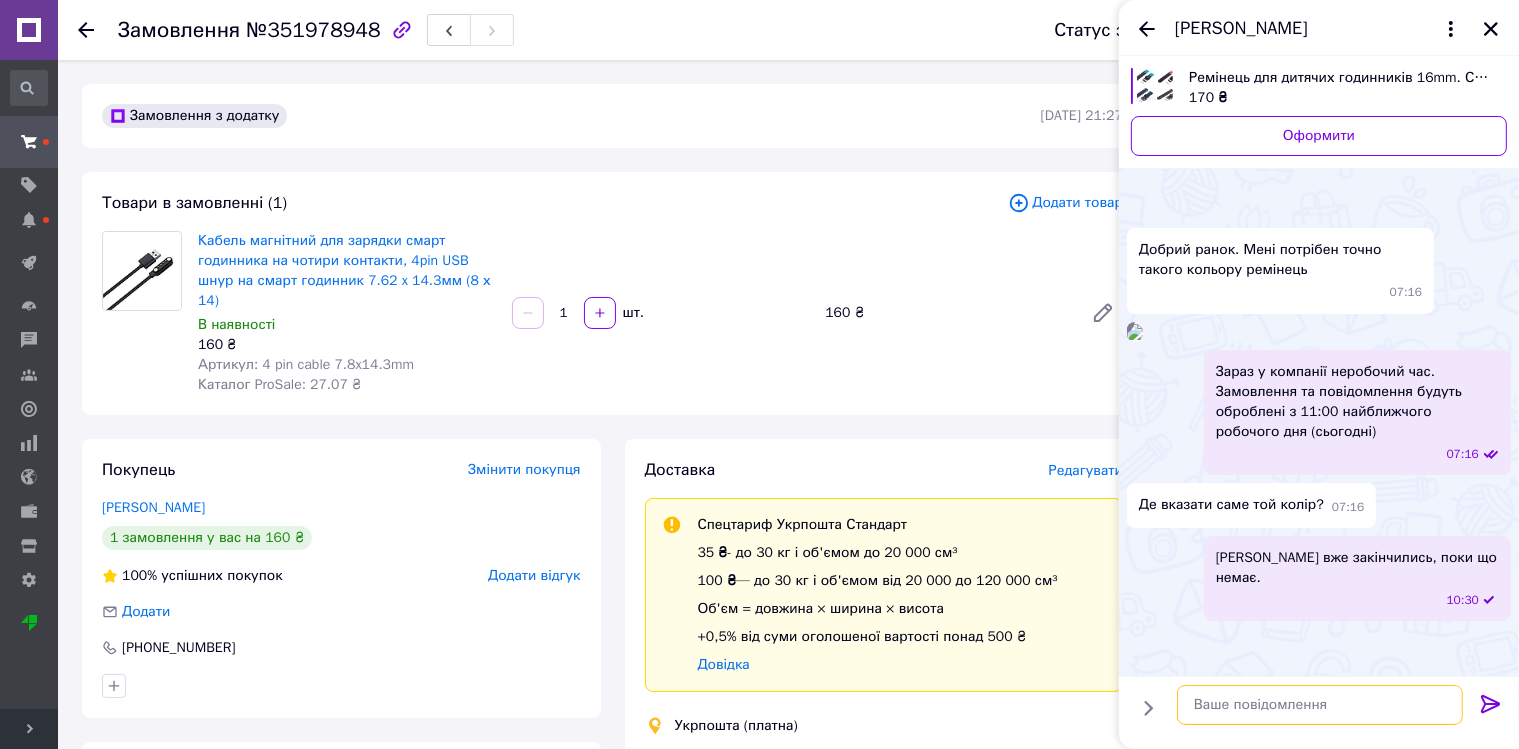 scroll, scrollTop: 266, scrollLeft: 0, axis: vertical 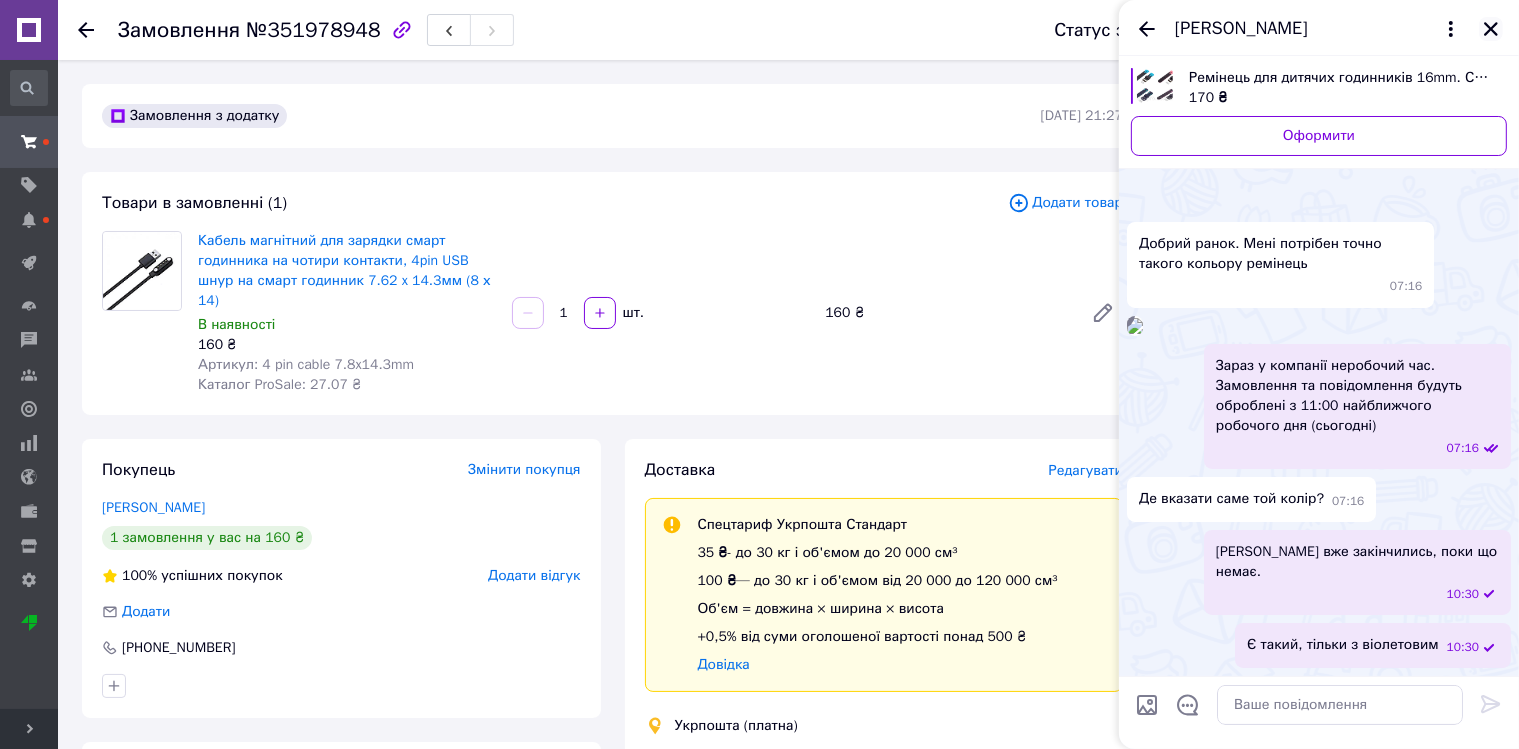 click 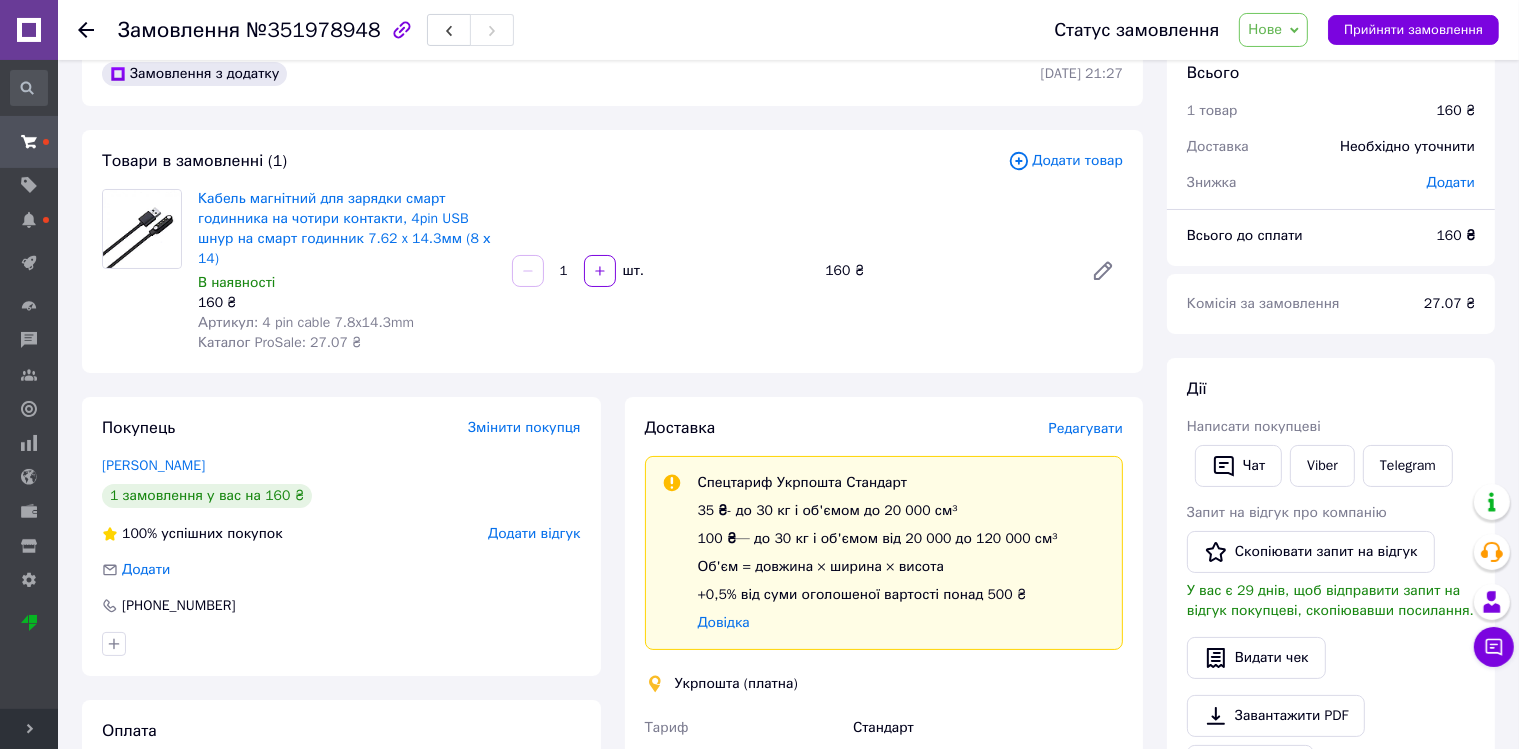 scroll, scrollTop: 0, scrollLeft: 0, axis: both 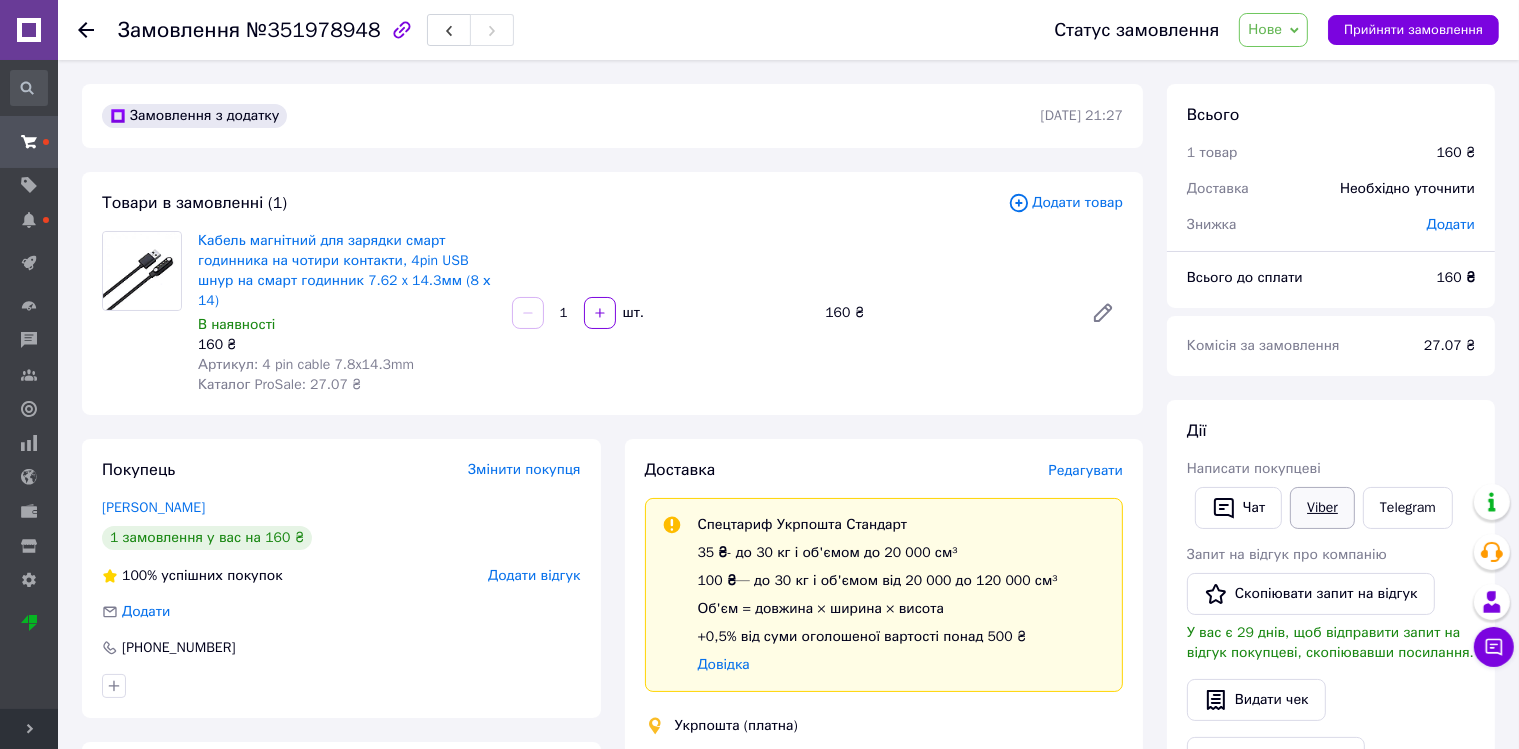 click on "Viber" at bounding box center (1322, 508) 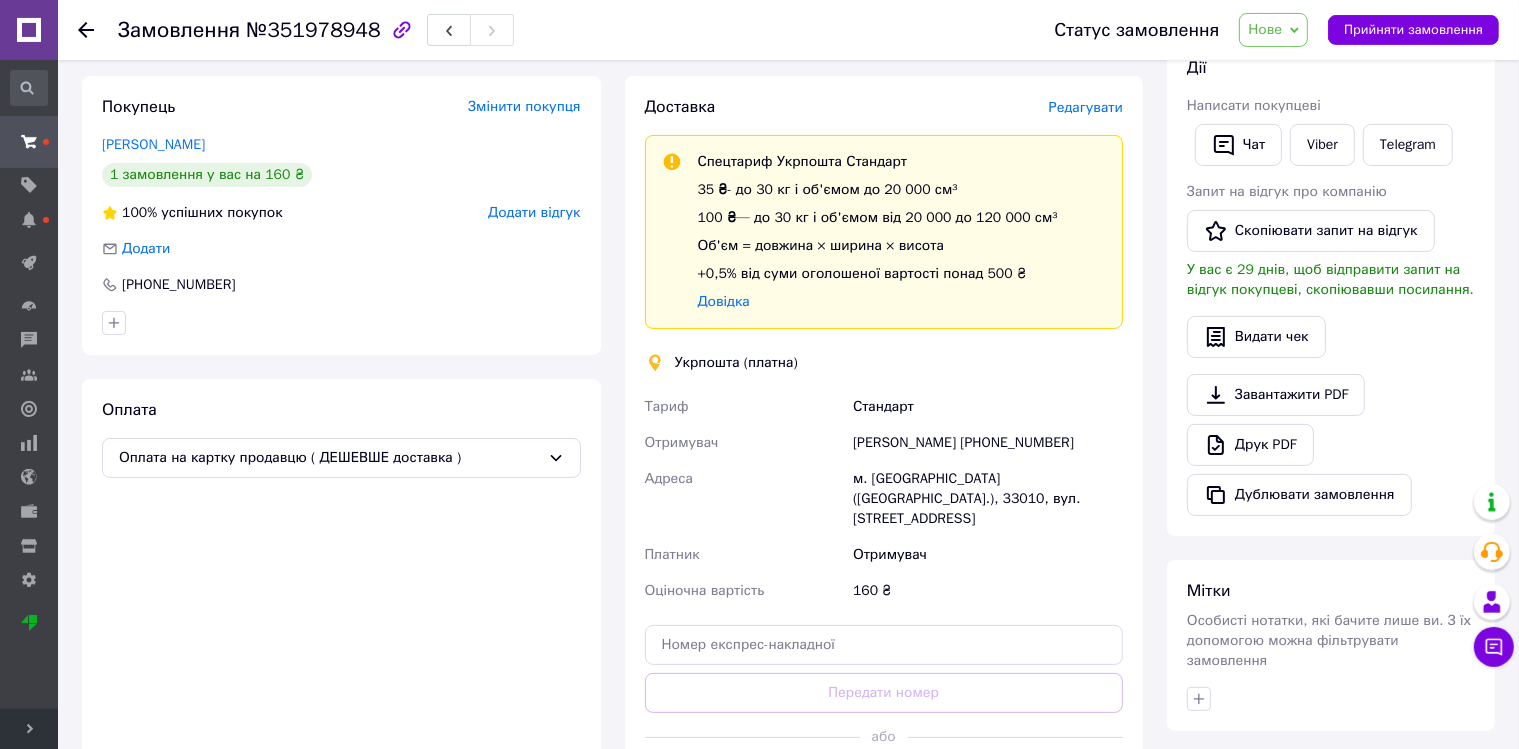 scroll, scrollTop: 316, scrollLeft: 0, axis: vertical 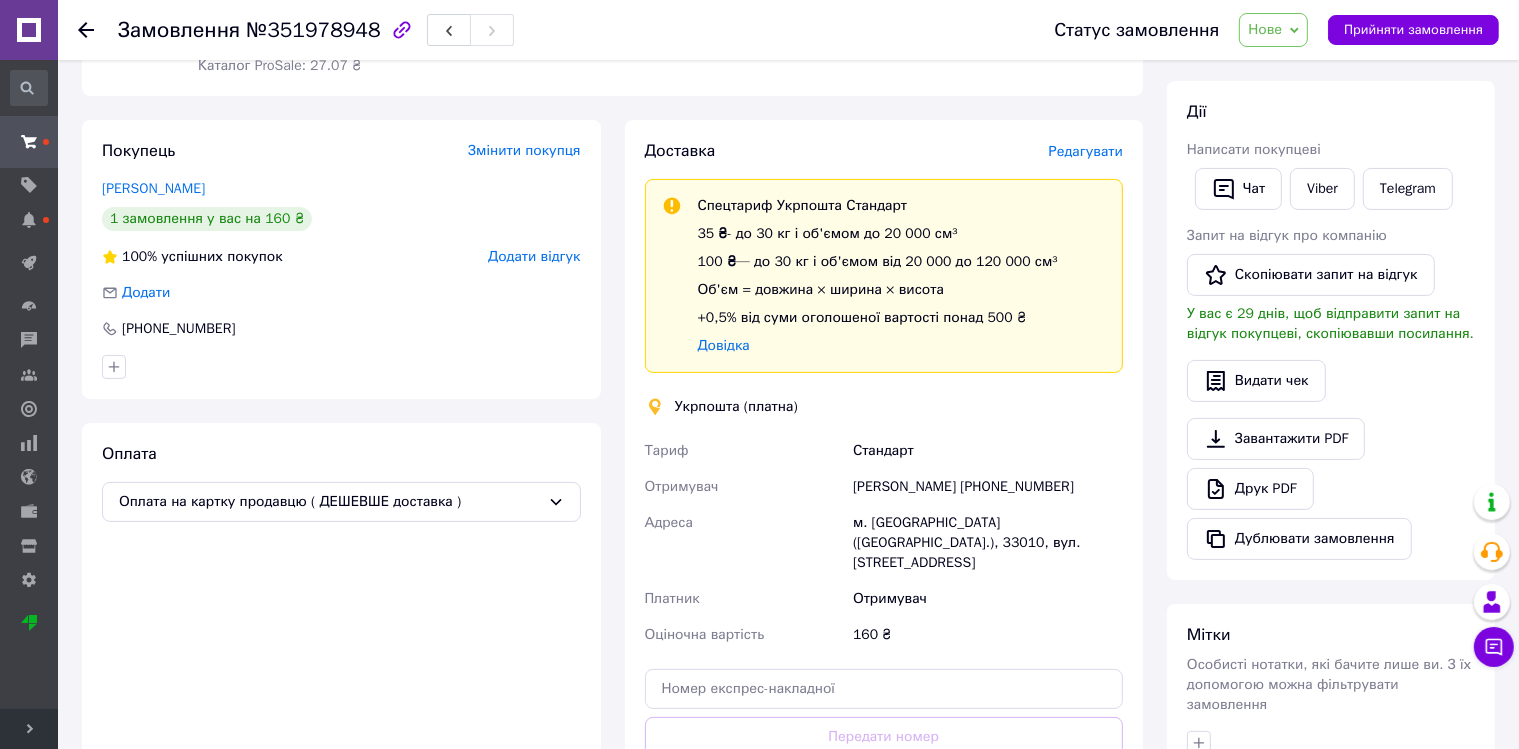 drag, startPoint x: 1034, startPoint y: 470, endPoint x: 1117, endPoint y: 470, distance: 83 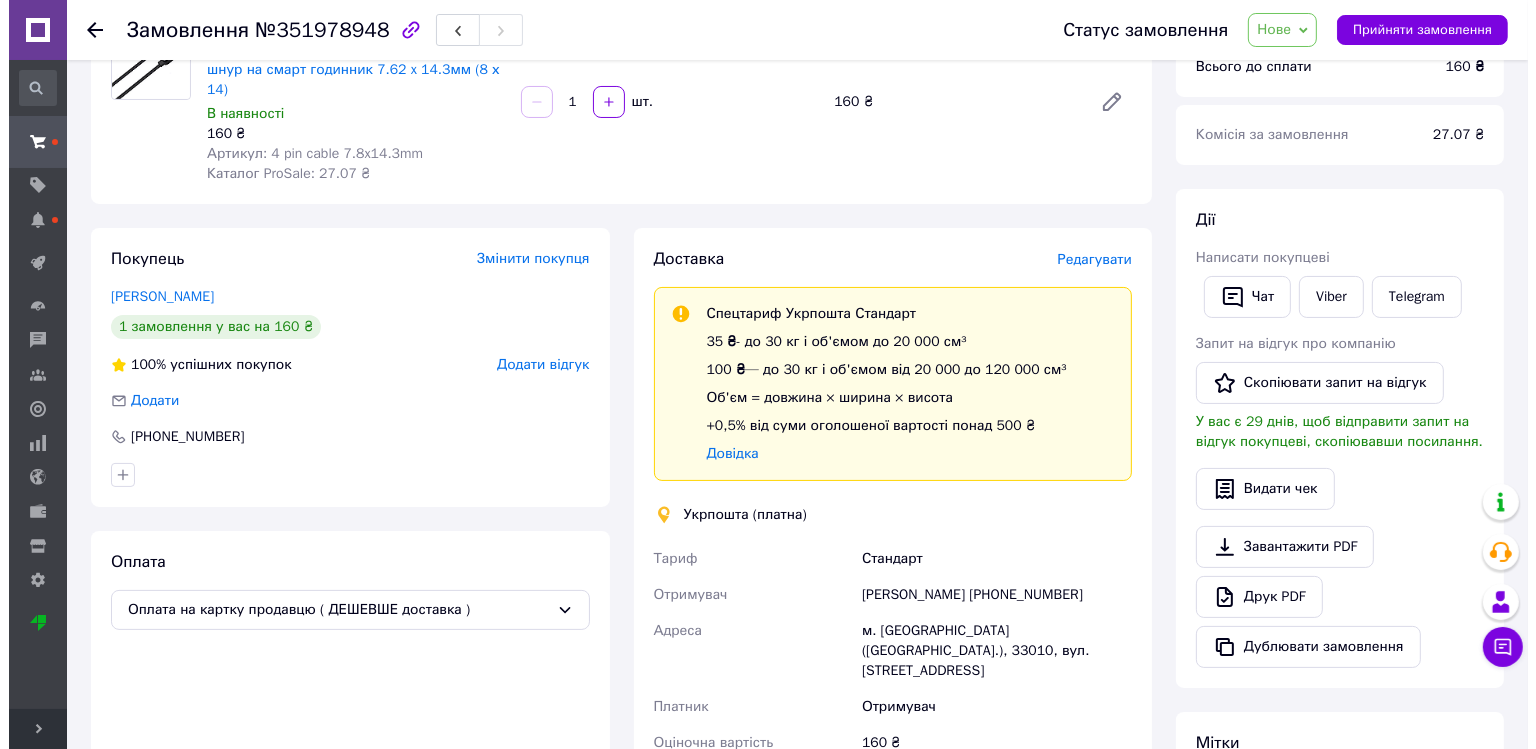 scroll, scrollTop: 105, scrollLeft: 0, axis: vertical 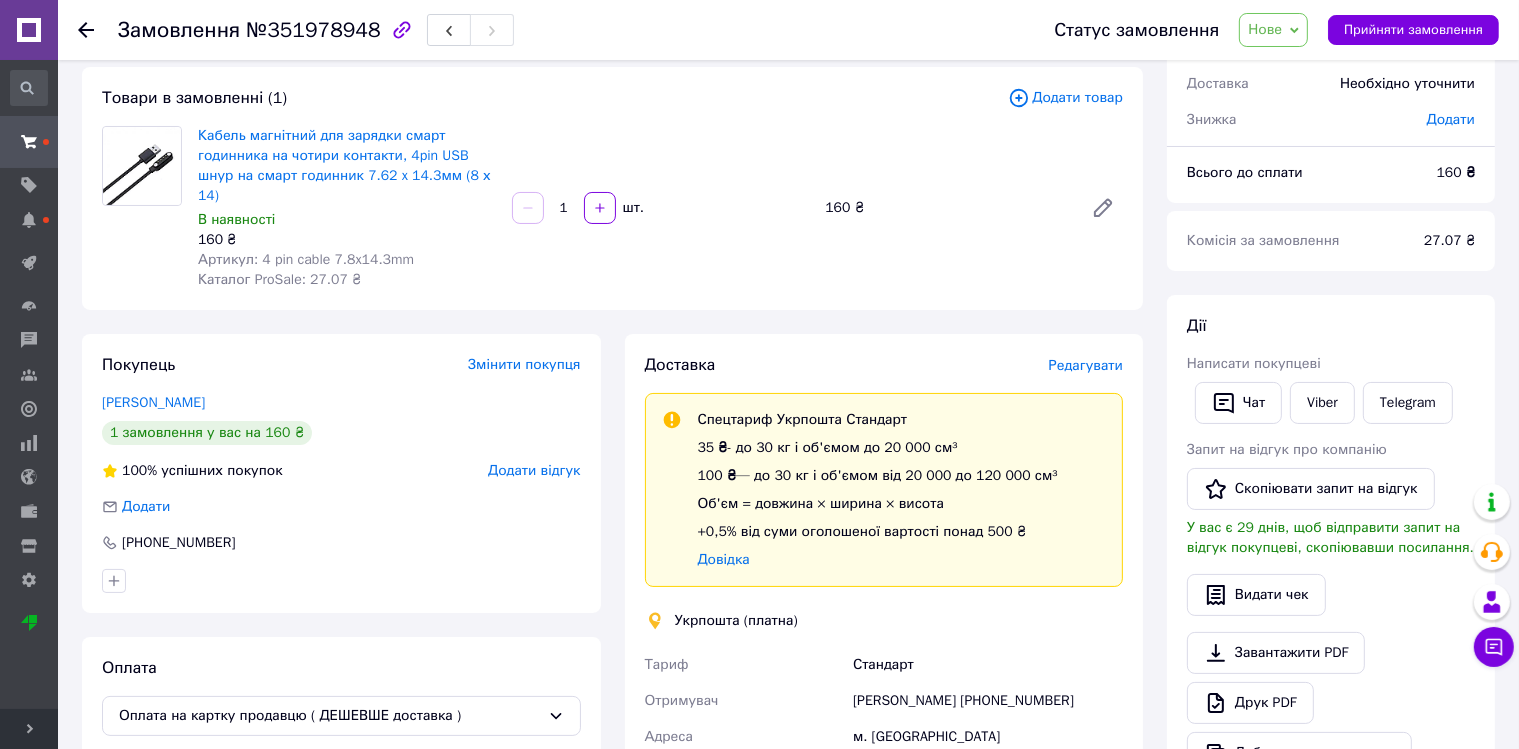 click on "Покупець Змінити покупця [PERSON_NAME] 1 замовлення у вас на 160 ₴ 100%   успішних покупок Додати відгук Додати [PHONE_NUMBER] Оплата Оплата на картку продавцю   ( ДЕШЕВШЕ доставка )" at bounding box center [341, 707] 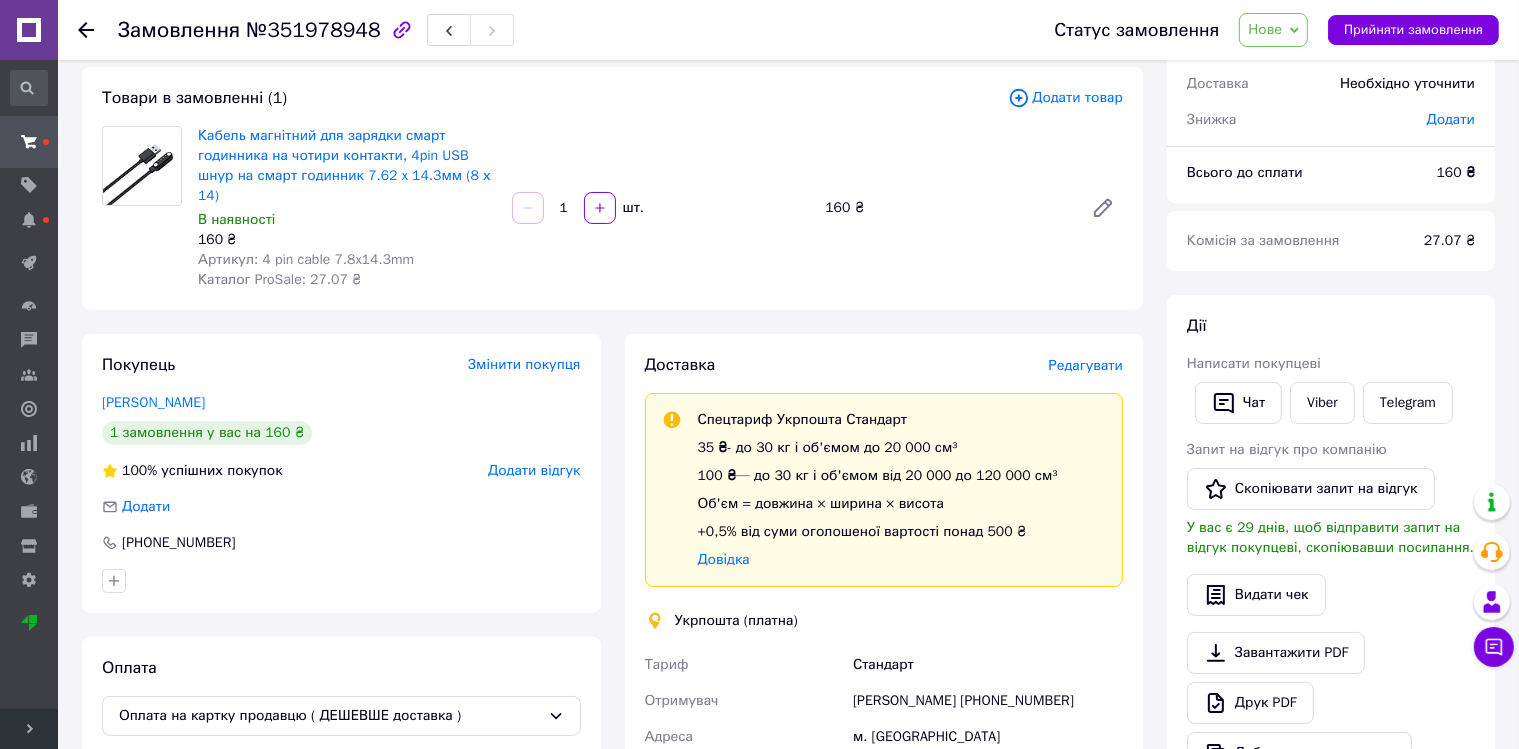 click on "Редагувати" at bounding box center [1086, 365] 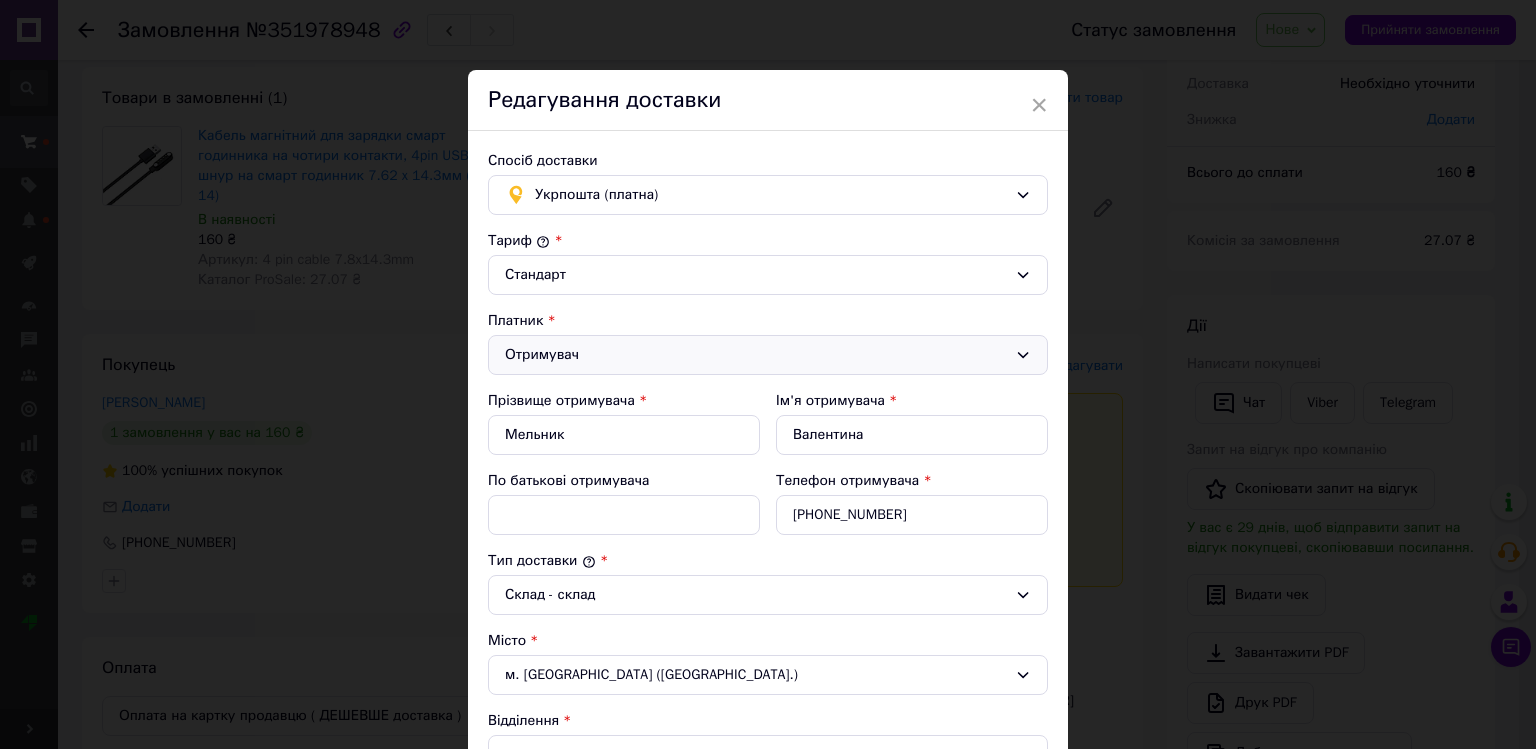scroll, scrollTop: 331, scrollLeft: 0, axis: vertical 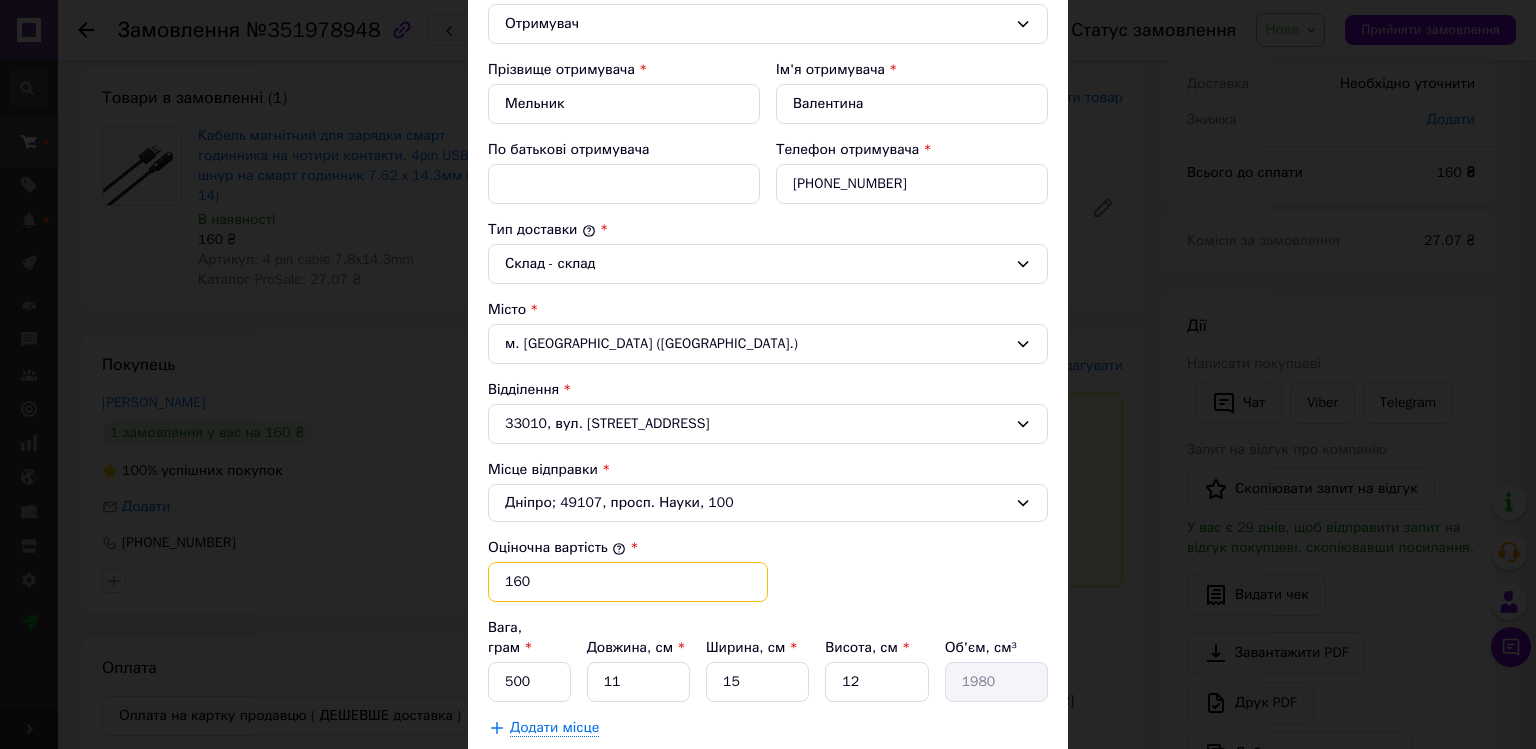 drag, startPoint x: 534, startPoint y: 570, endPoint x: 385, endPoint y: 575, distance: 149.08386 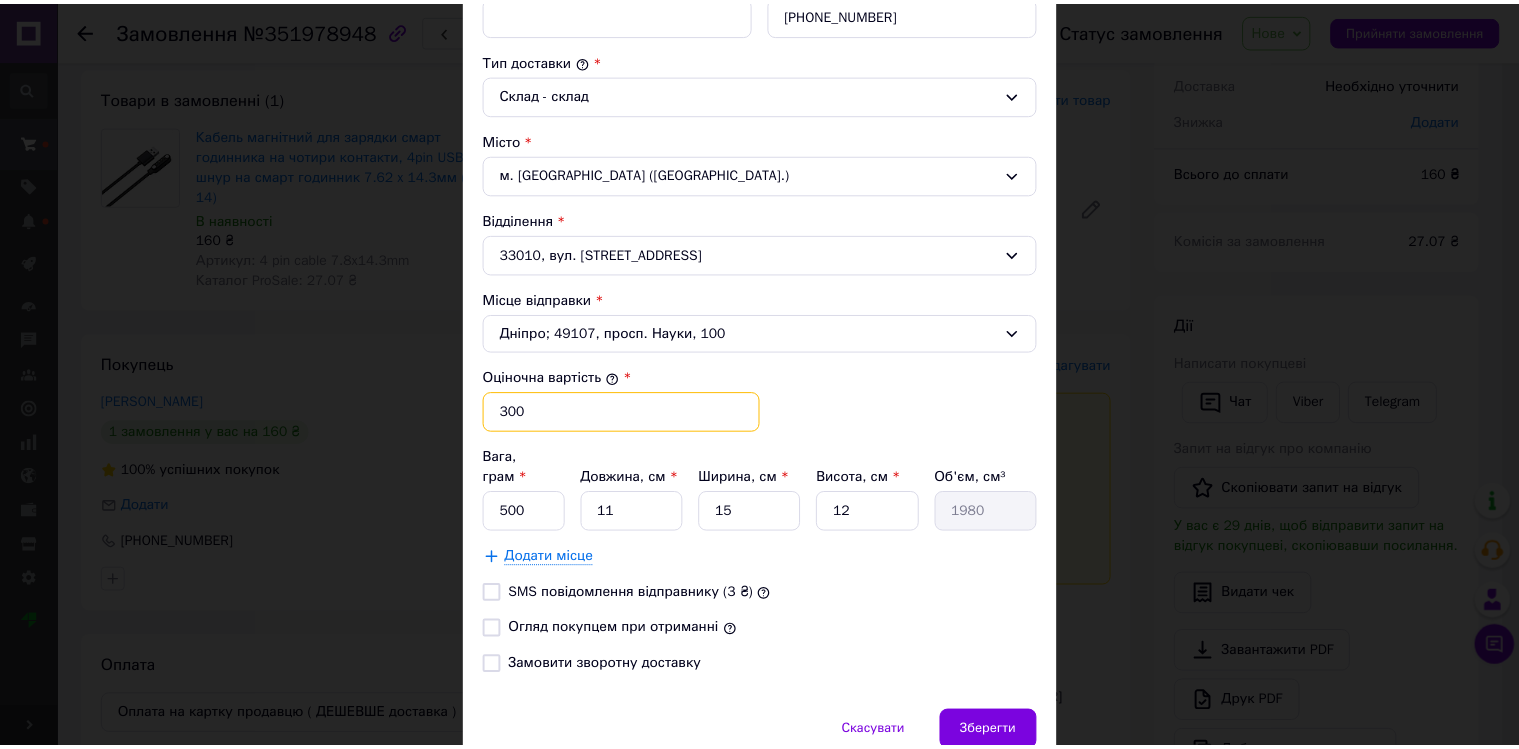 scroll, scrollTop: 570, scrollLeft: 0, axis: vertical 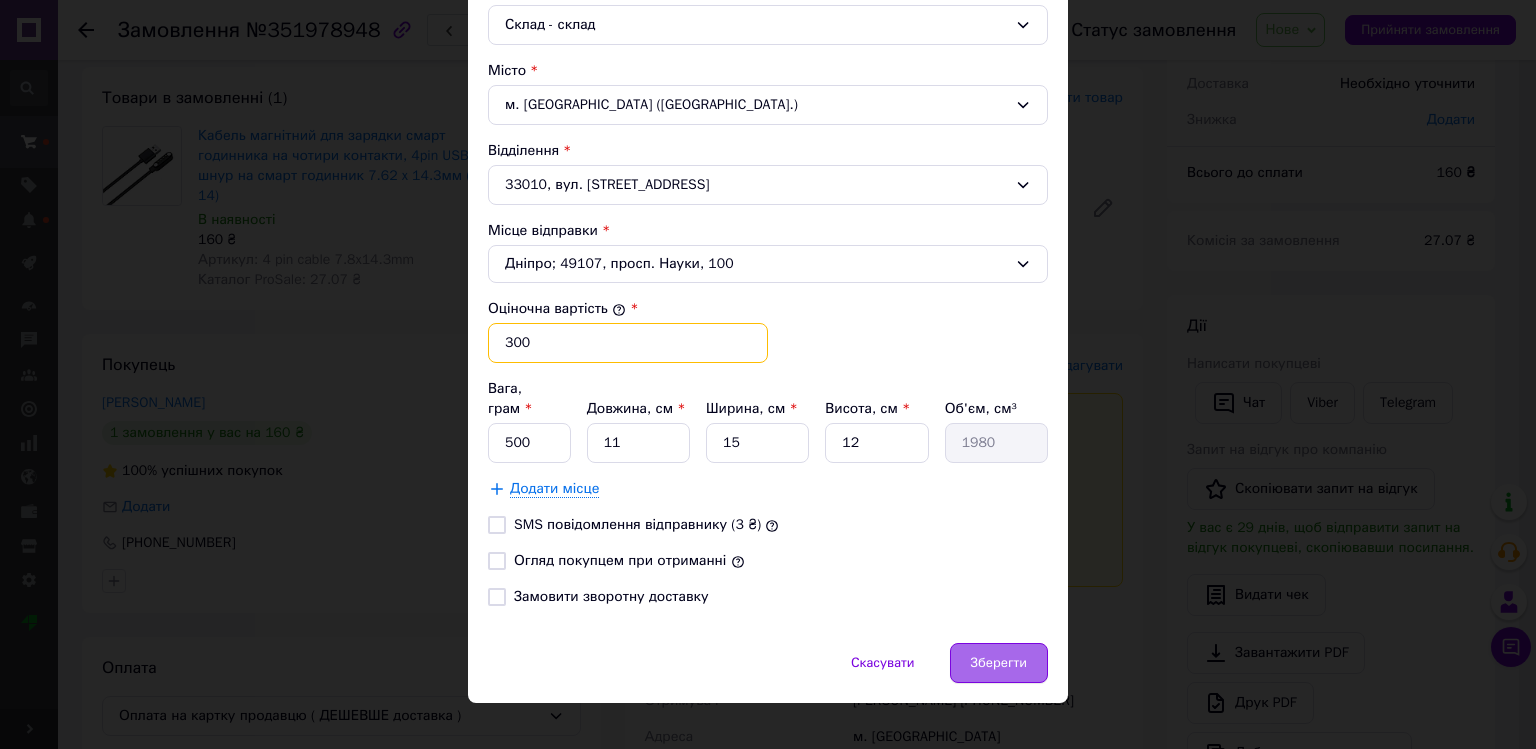type on "300" 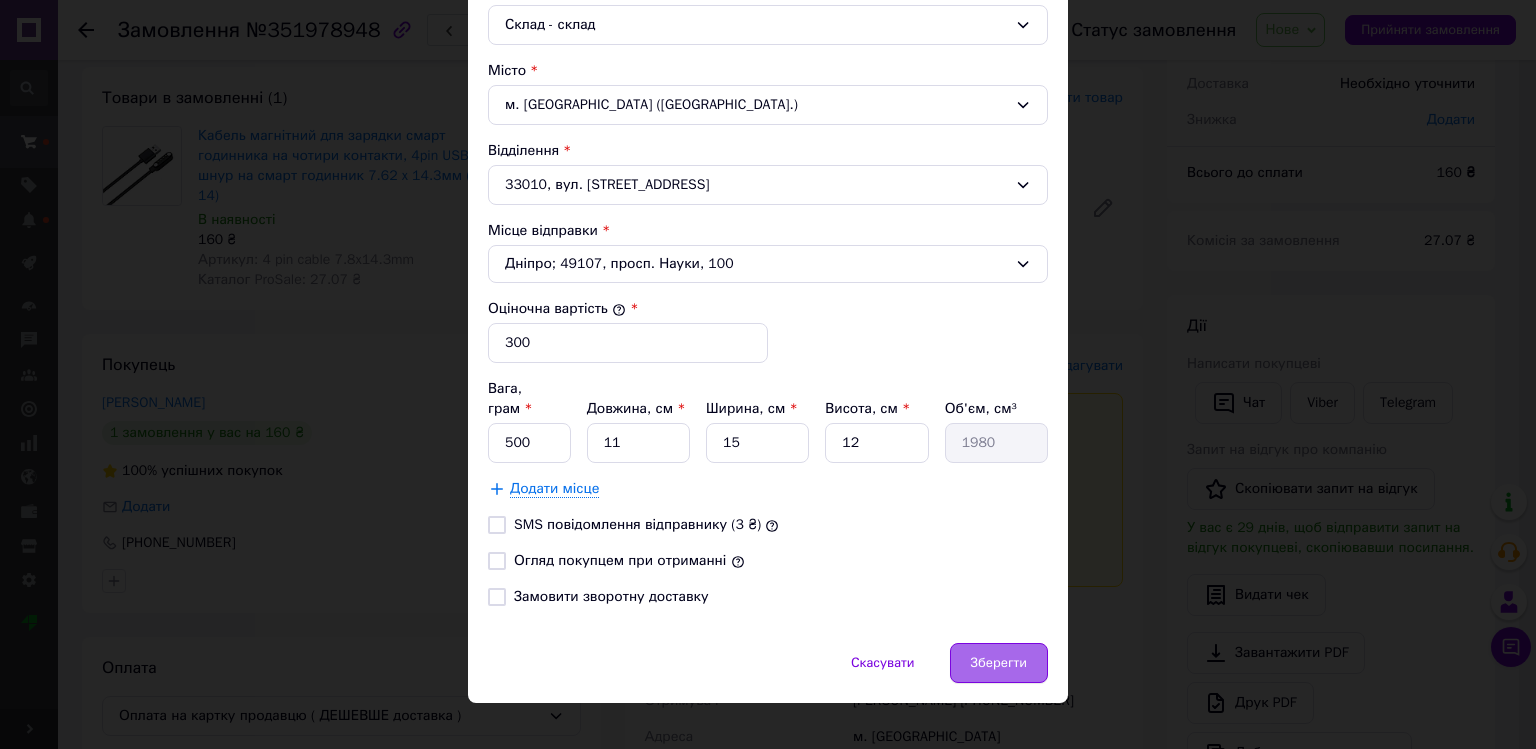 click on "Зберегти" at bounding box center (999, 663) 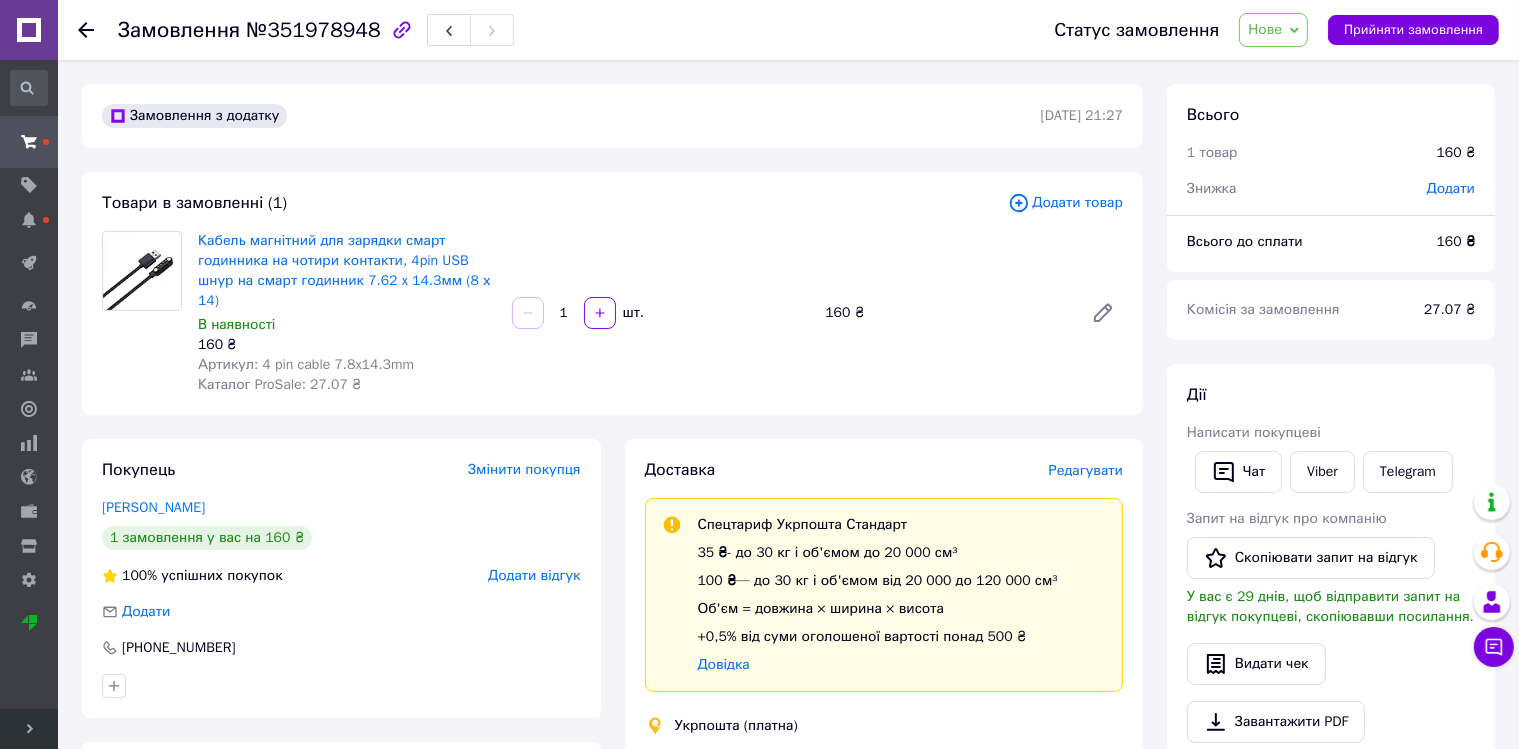scroll, scrollTop: 629, scrollLeft: 0, axis: vertical 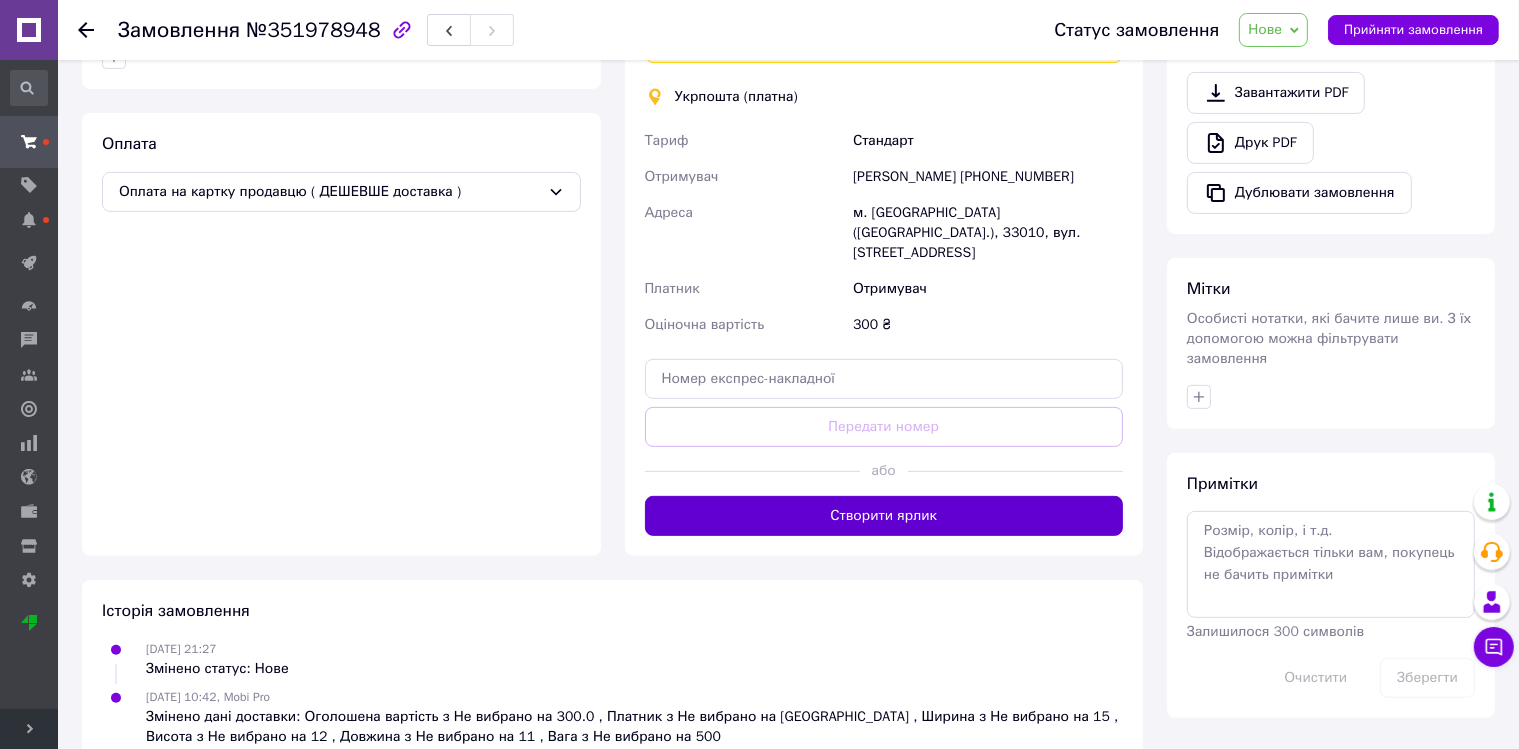 click on "Створити ярлик" at bounding box center [884, 516] 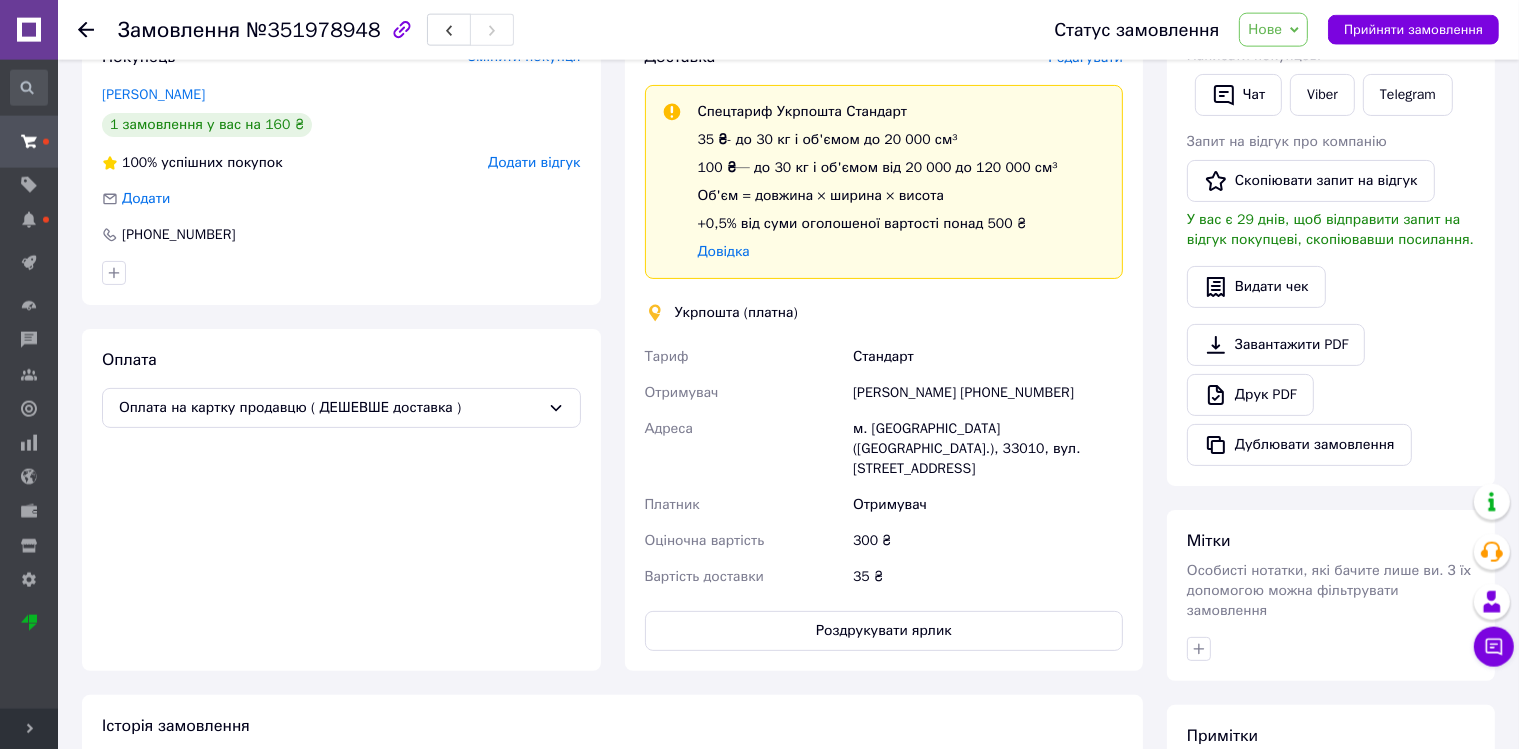 scroll, scrollTop: 312, scrollLeft: 0, axis: vertical 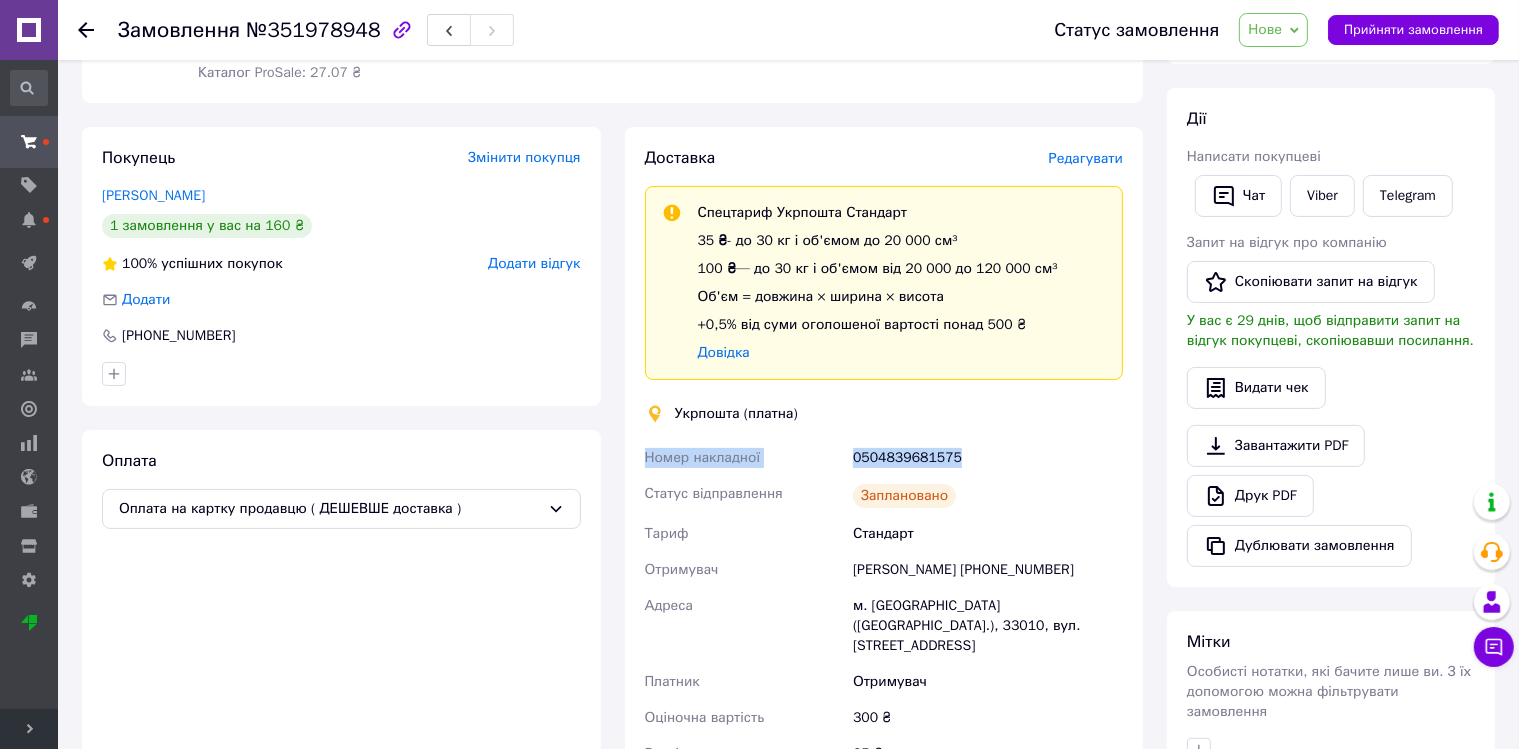 drag, startPoint x: 778, startPoint y: 435, endPoint x: 1082, endPoint y: 435, distance: 304 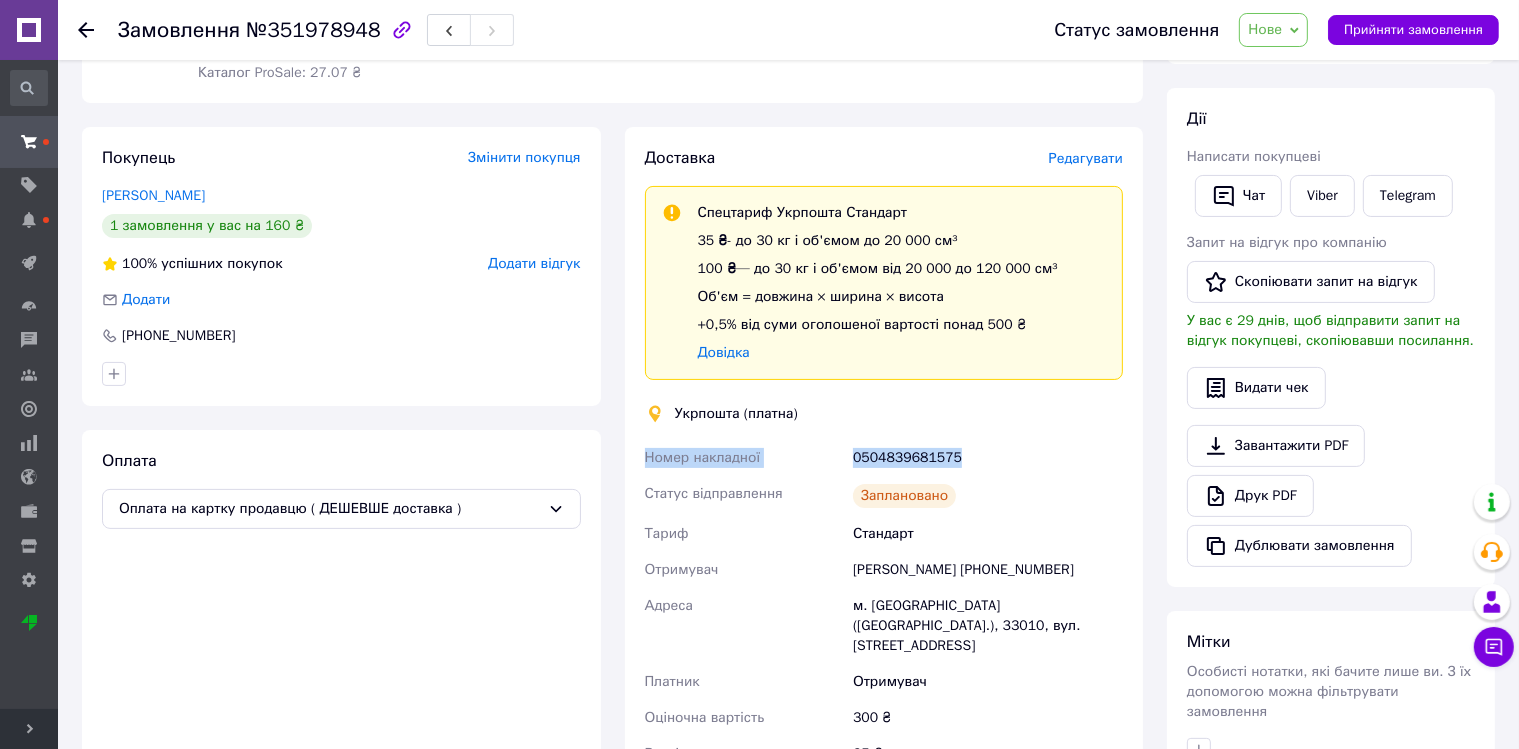 click on "0504839681575" at bounding box center (988, 458) 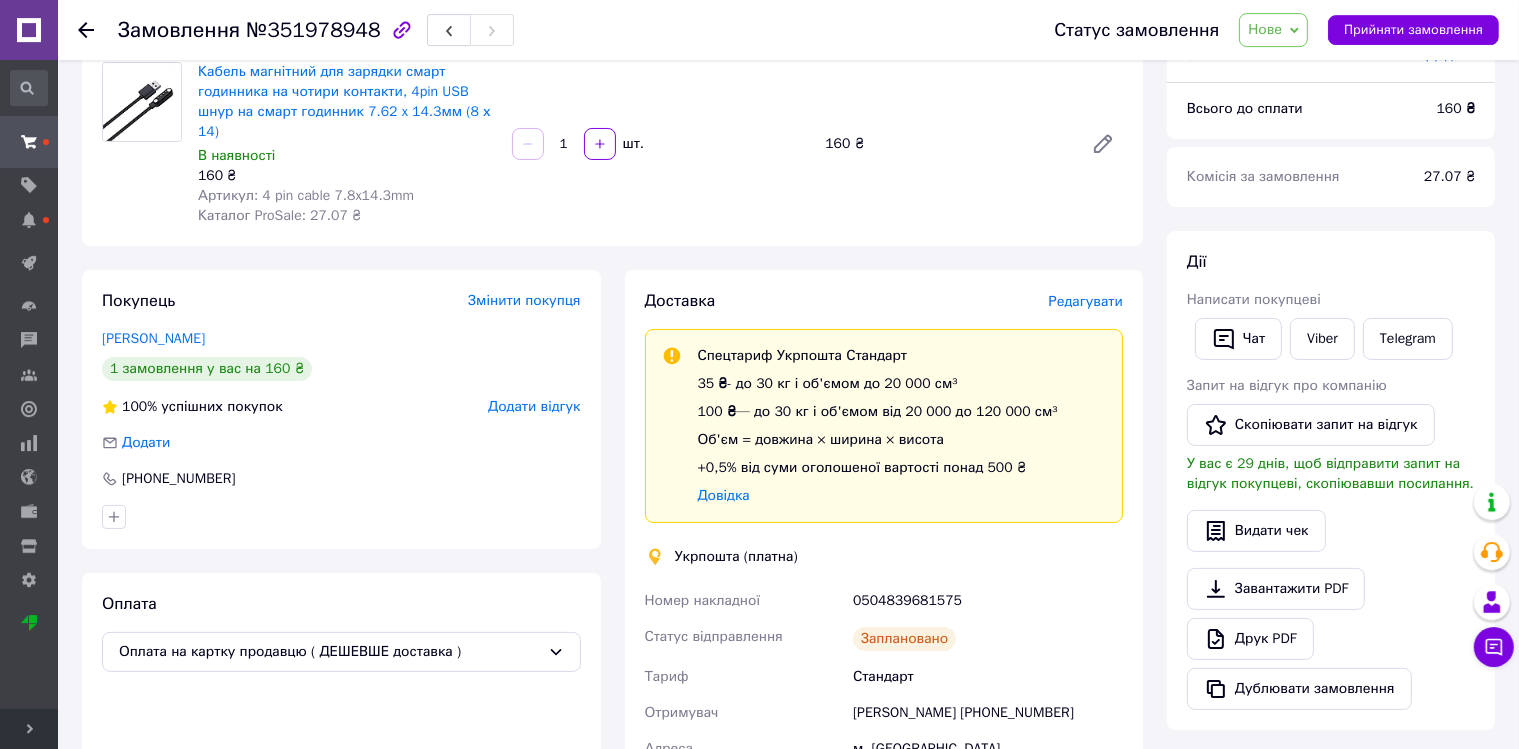 scroll, scrollTop: 0, scrollLeft: 0, axis: both 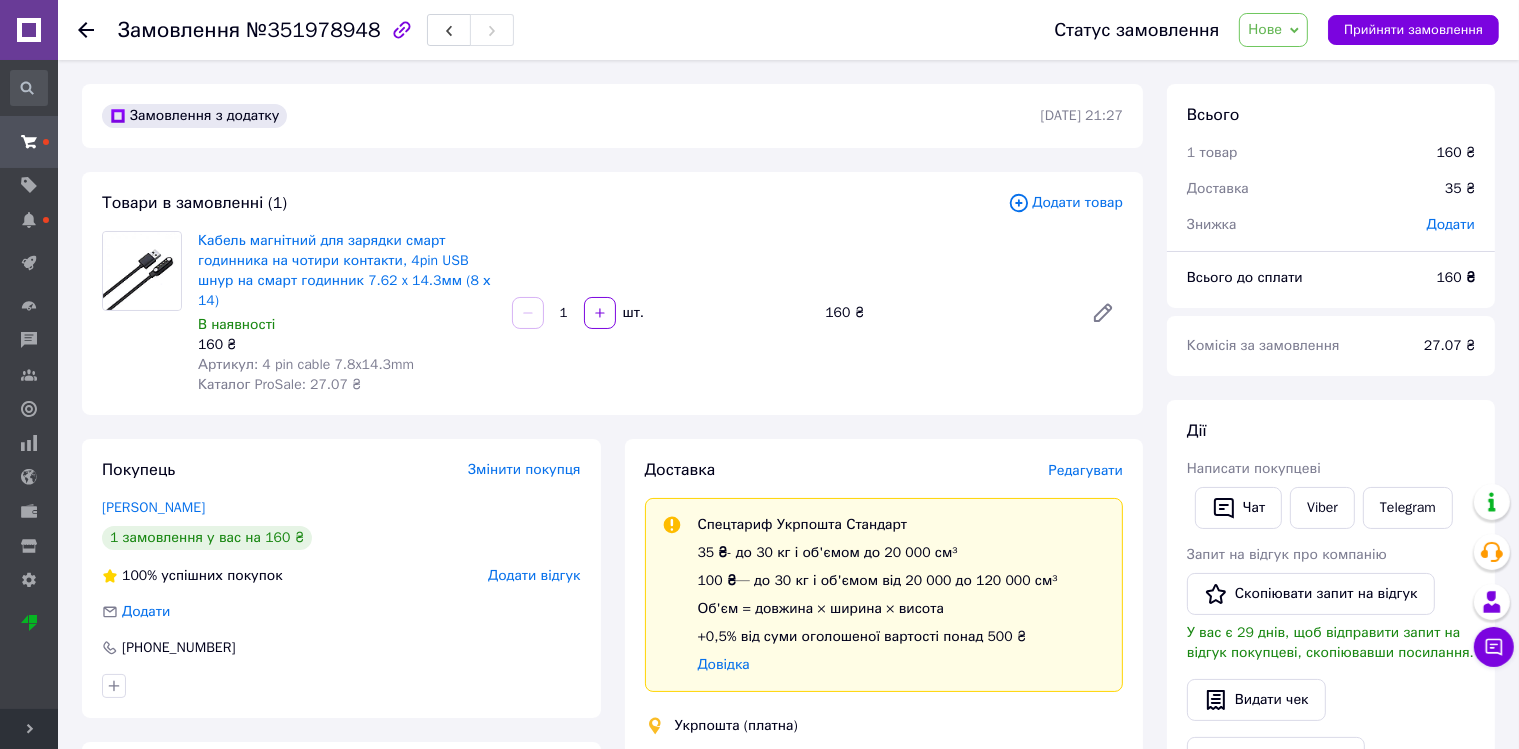 click on "Нове" at bounding box center (1265, 29) 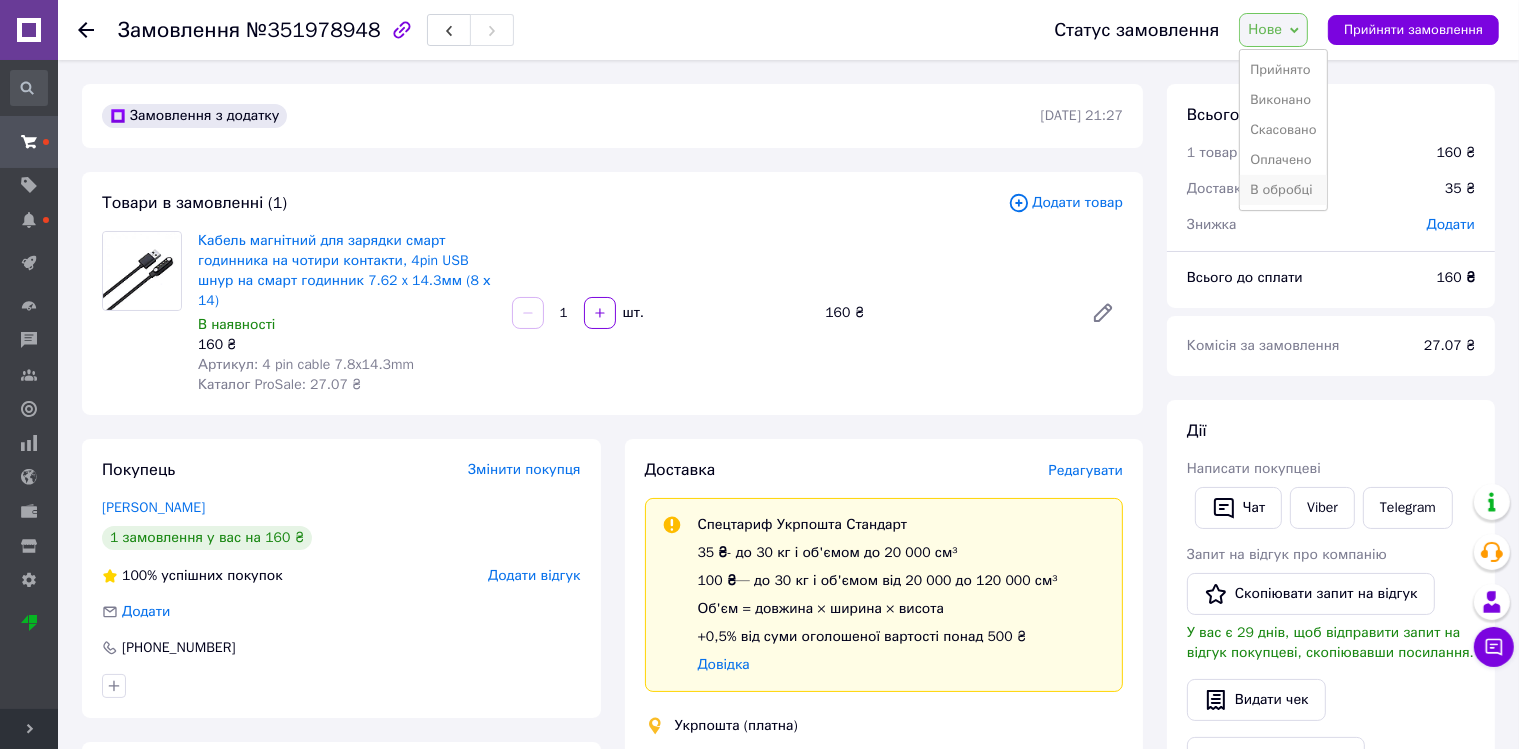 click on "В обробці" at bounding box center (1283, 190) 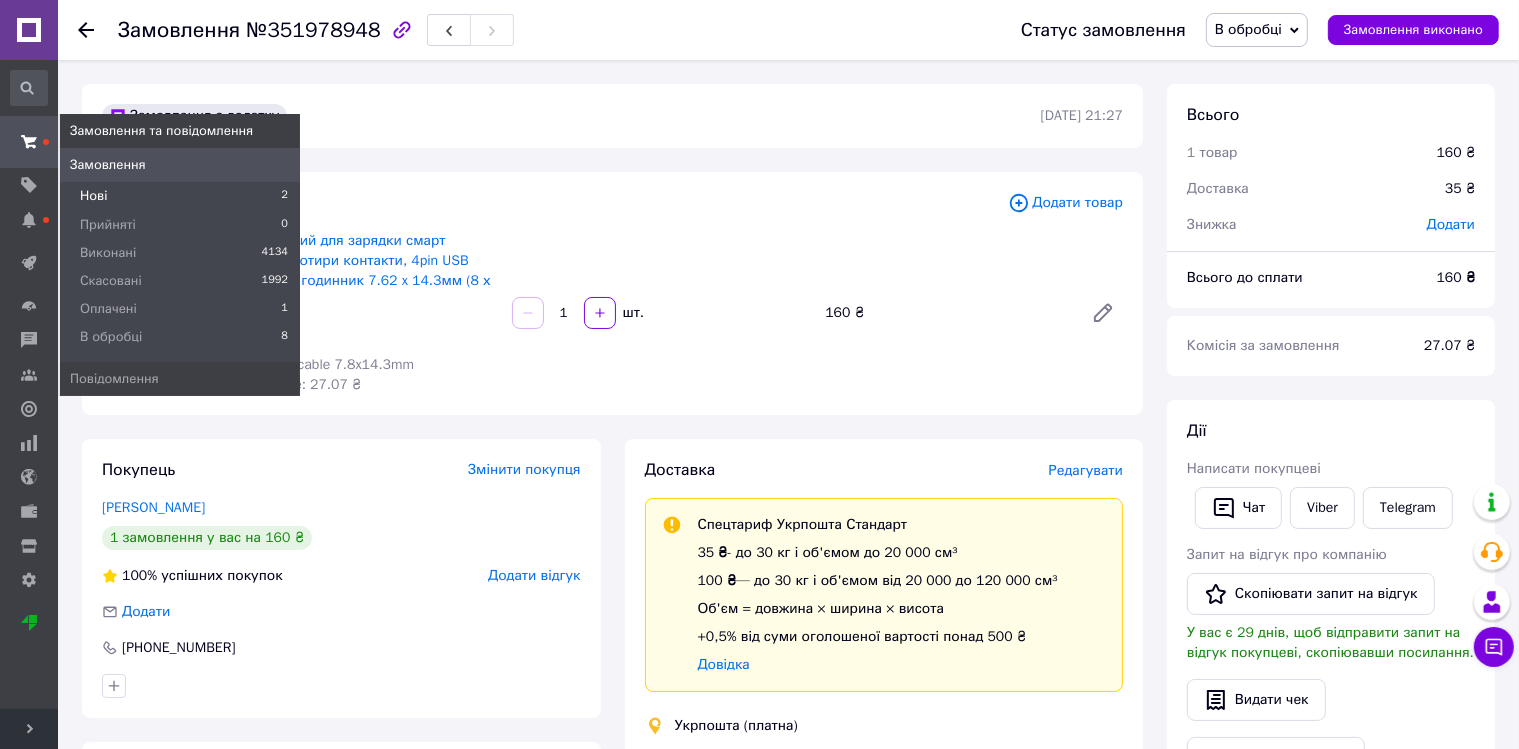 click on "Нові" at bounding box center [93, 196] 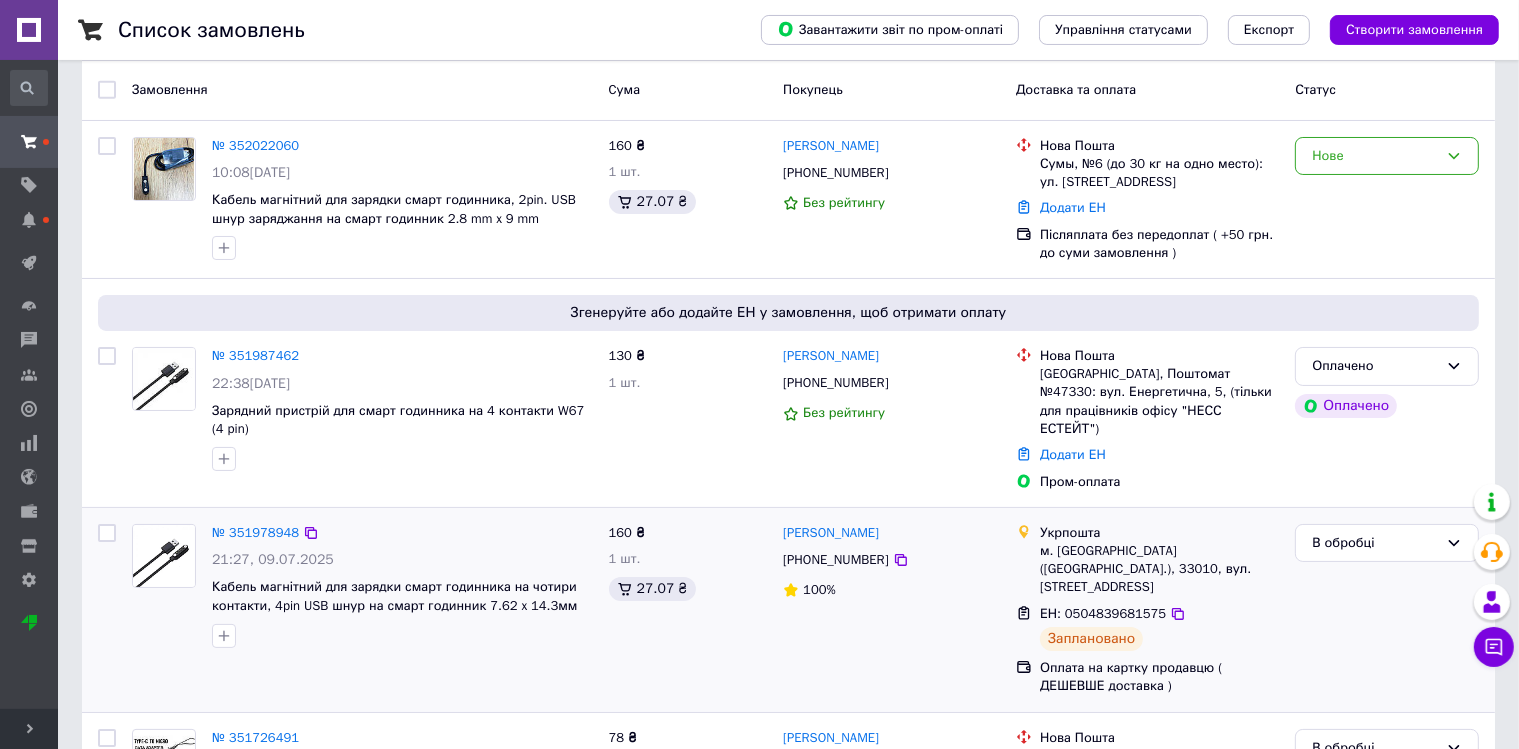 scroll, scrollTop: 105, scrollLeft: 0, axis: vertical 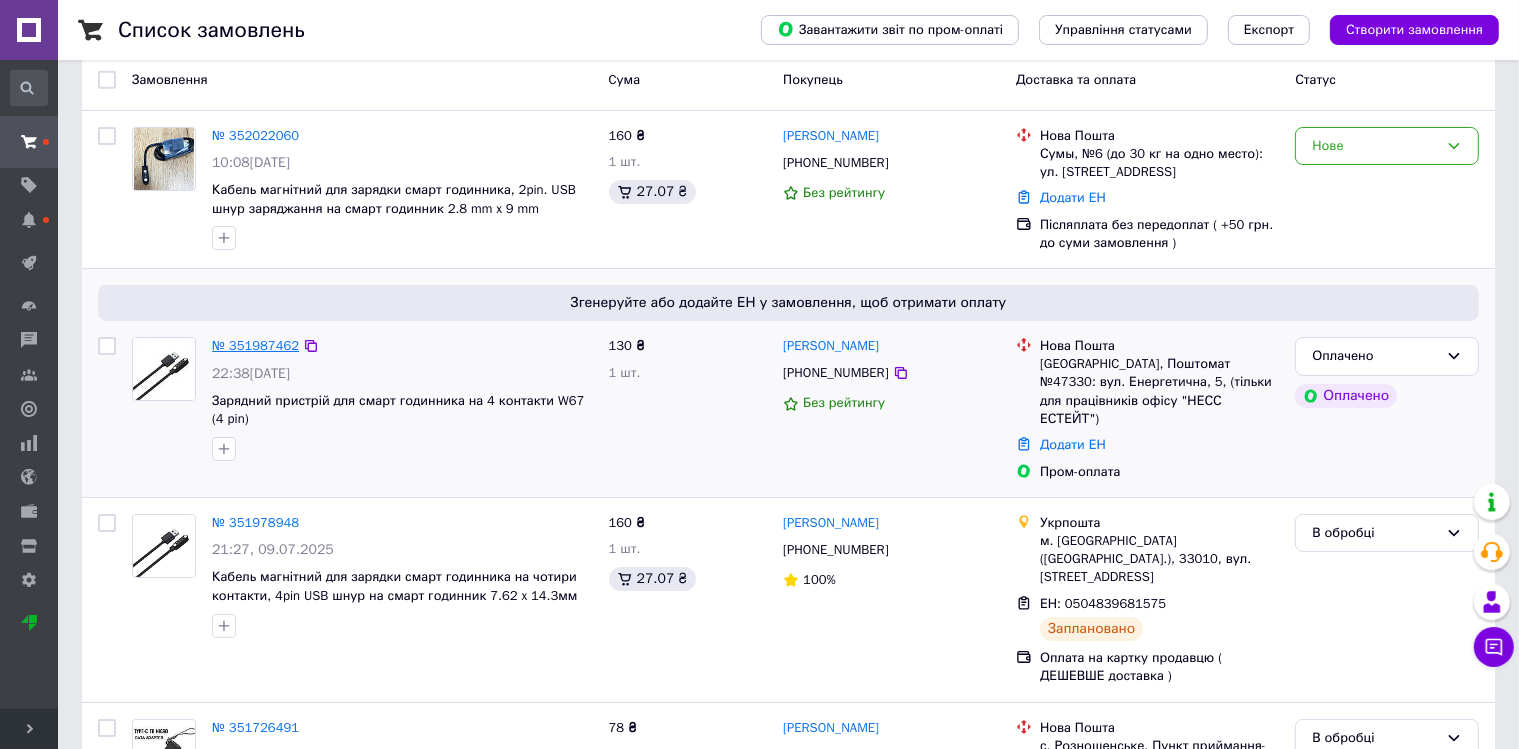 click on "№ 351987462" at bounding box center [255, 345] 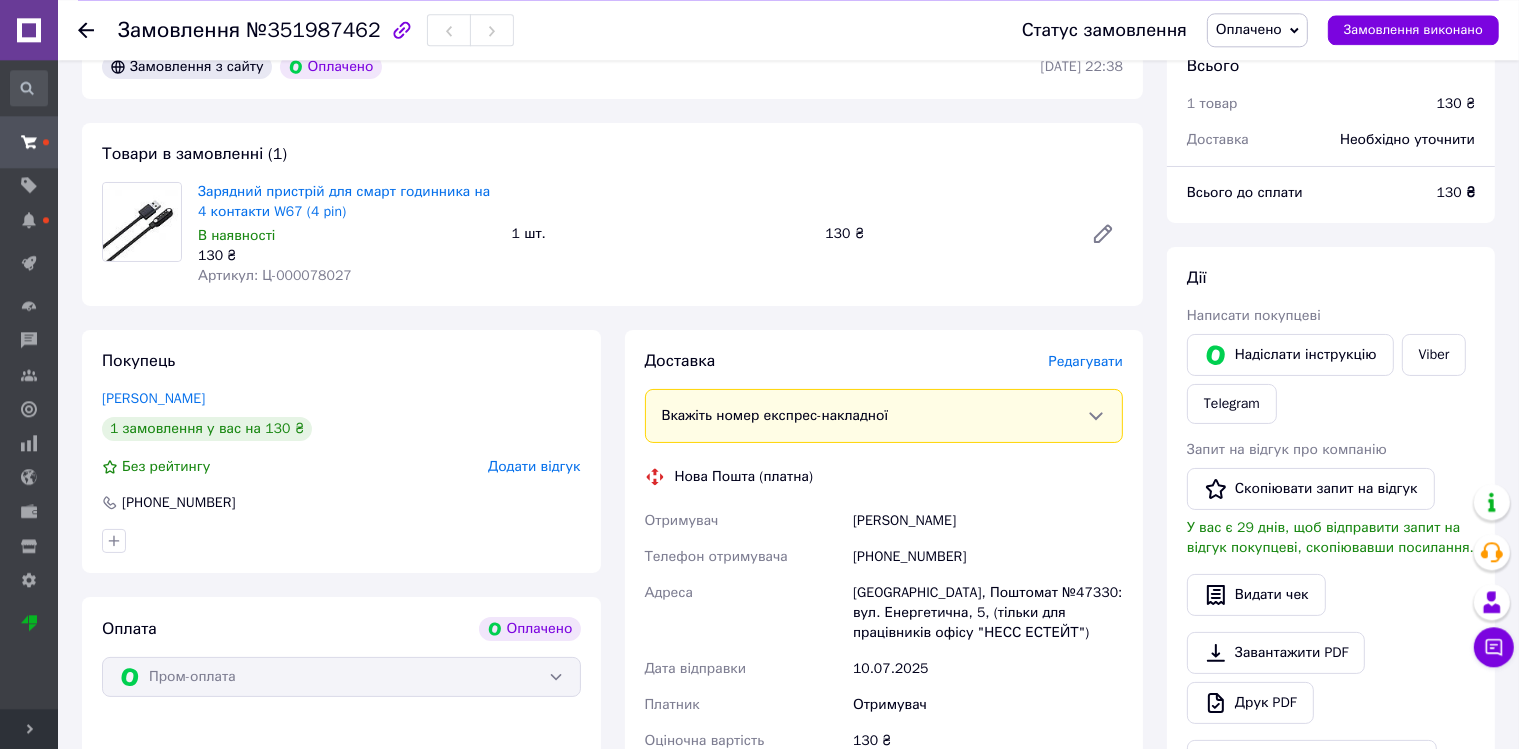 scroll, scrollTop: 211, scrollLeft: 0, axis: vertical 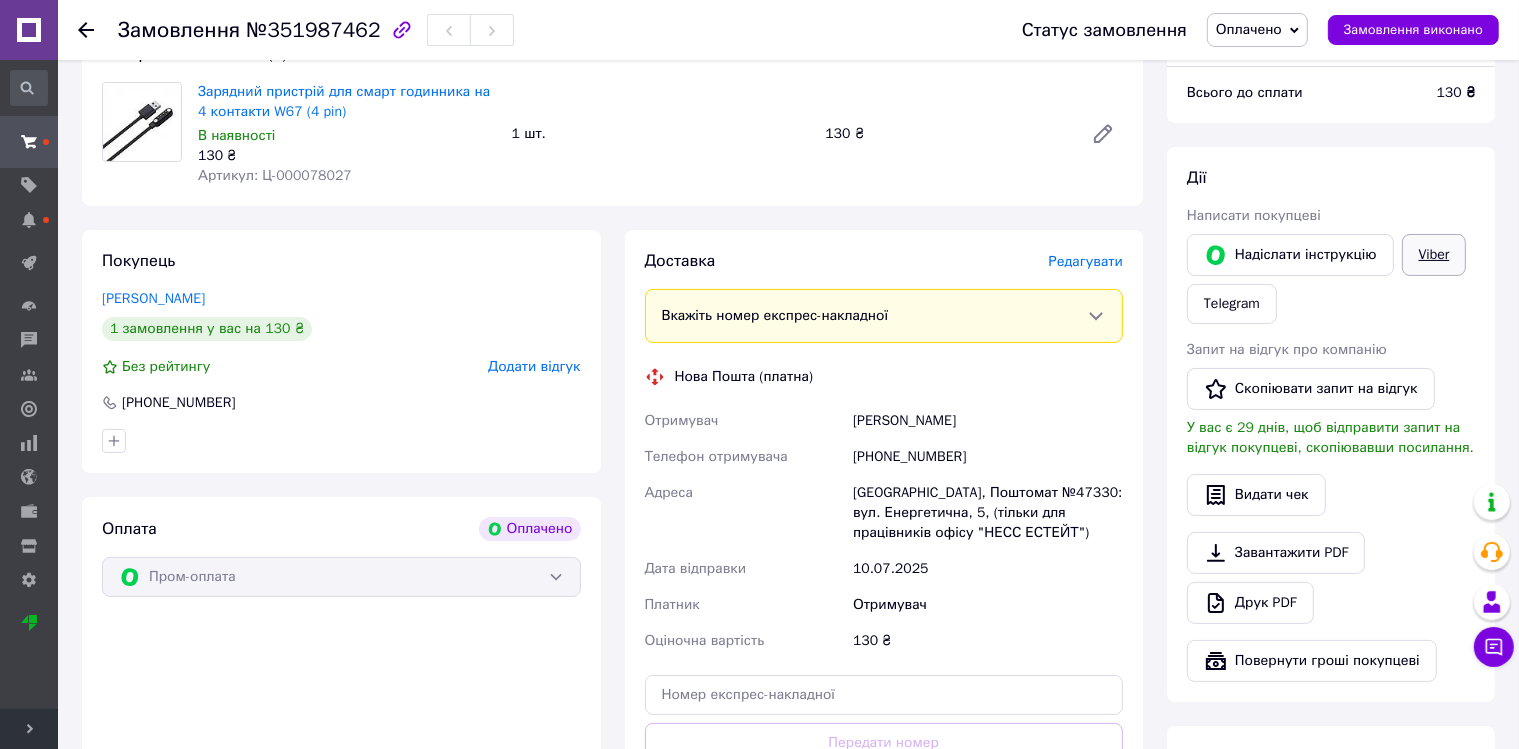 click on "Viber" at bounding box center (1434, 255) 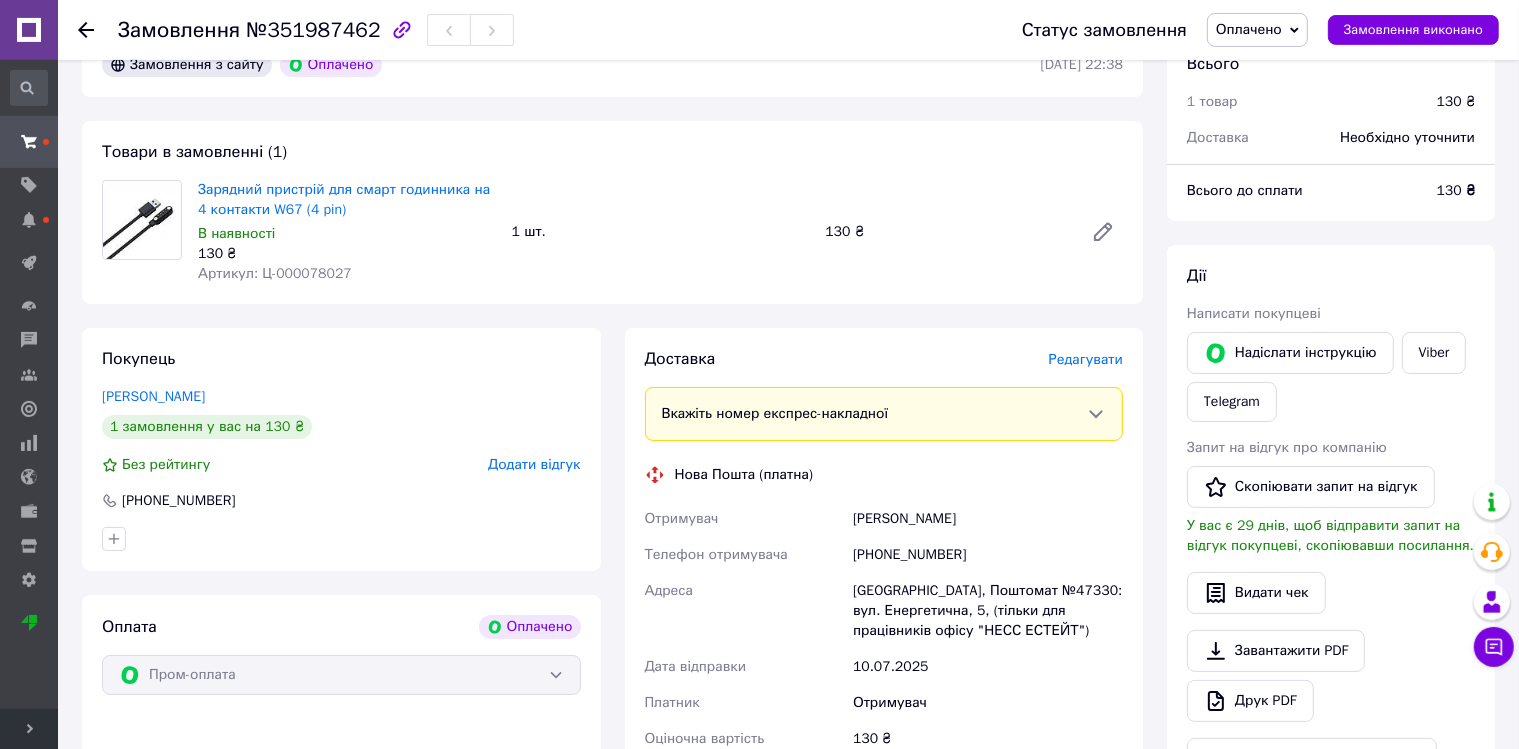 scroll, scrollTop: 211, scrollLeft: 0, axis: vertical 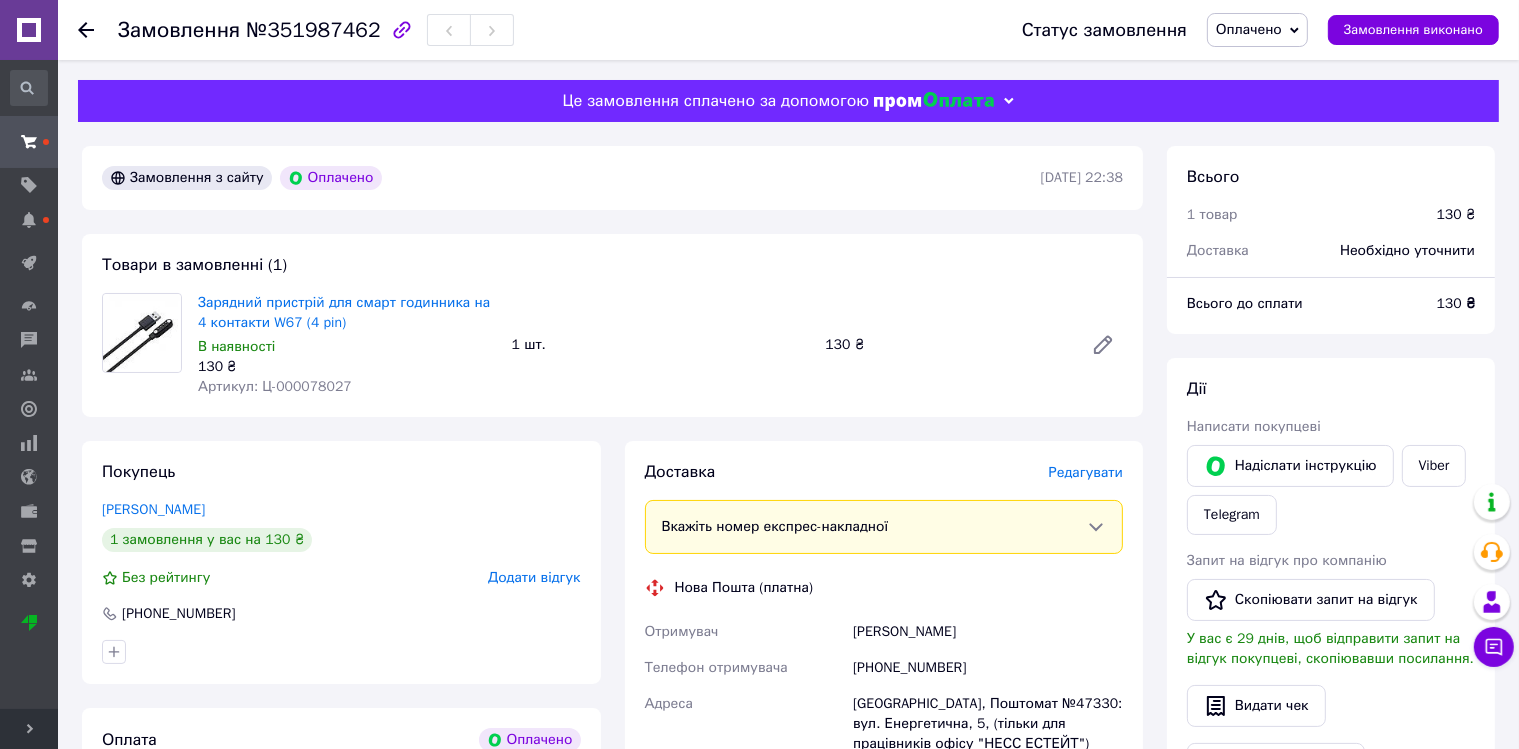 click on "[PHONE_NUMBER]" at bounding box center (988, 668) 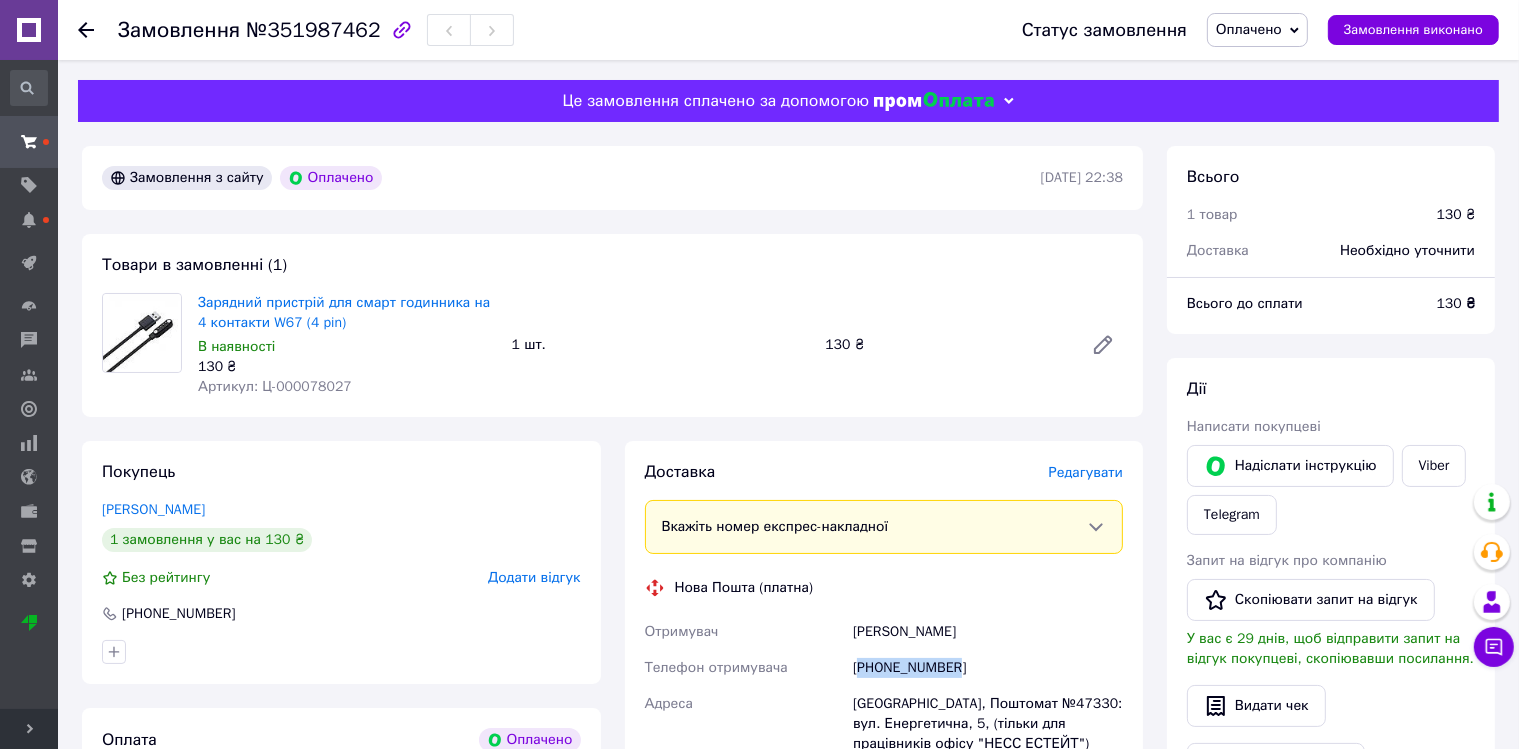 click on "[PHONE_NUMBER]" at bounding box center (988, 668) 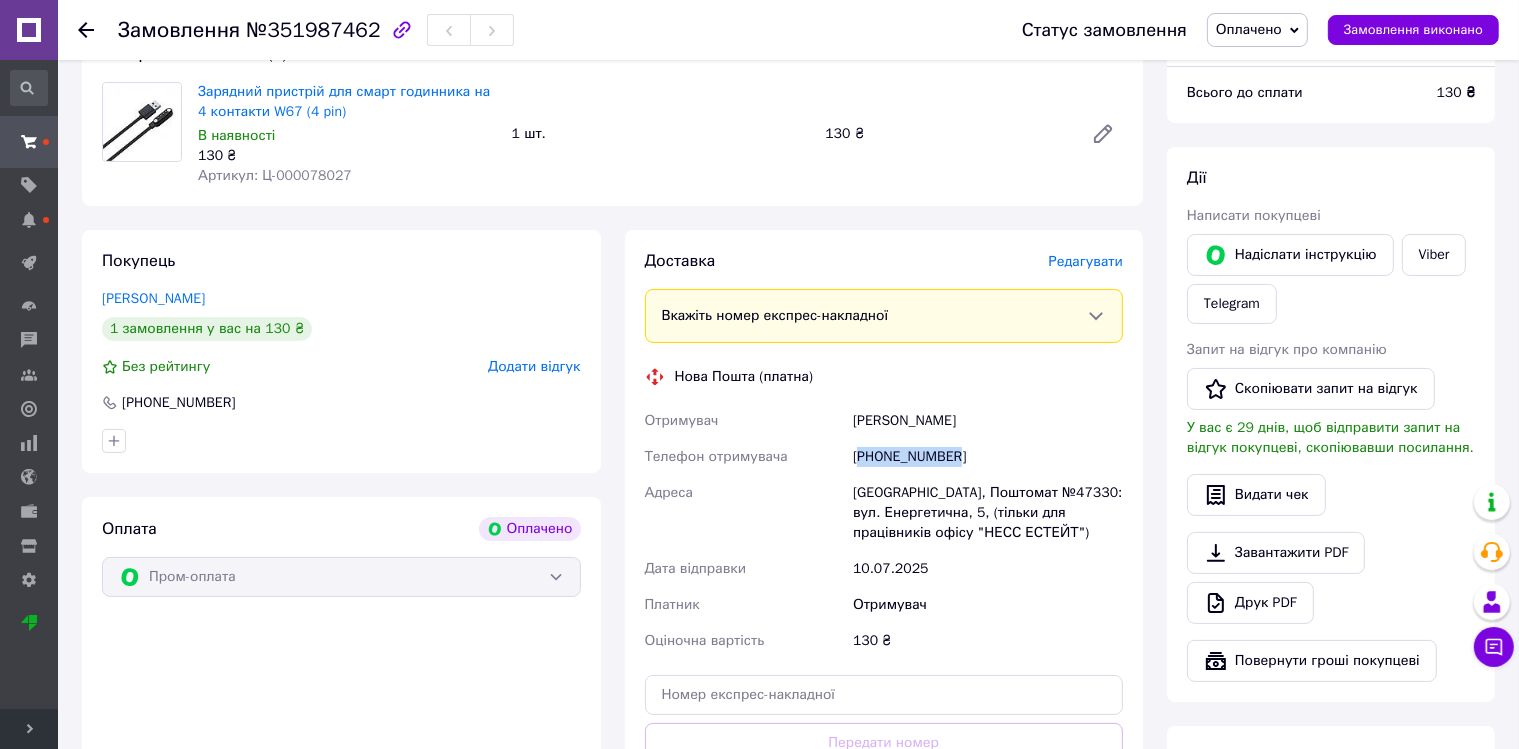 scroll, scrollTop: 0, scrollLeft: 0, axis: both 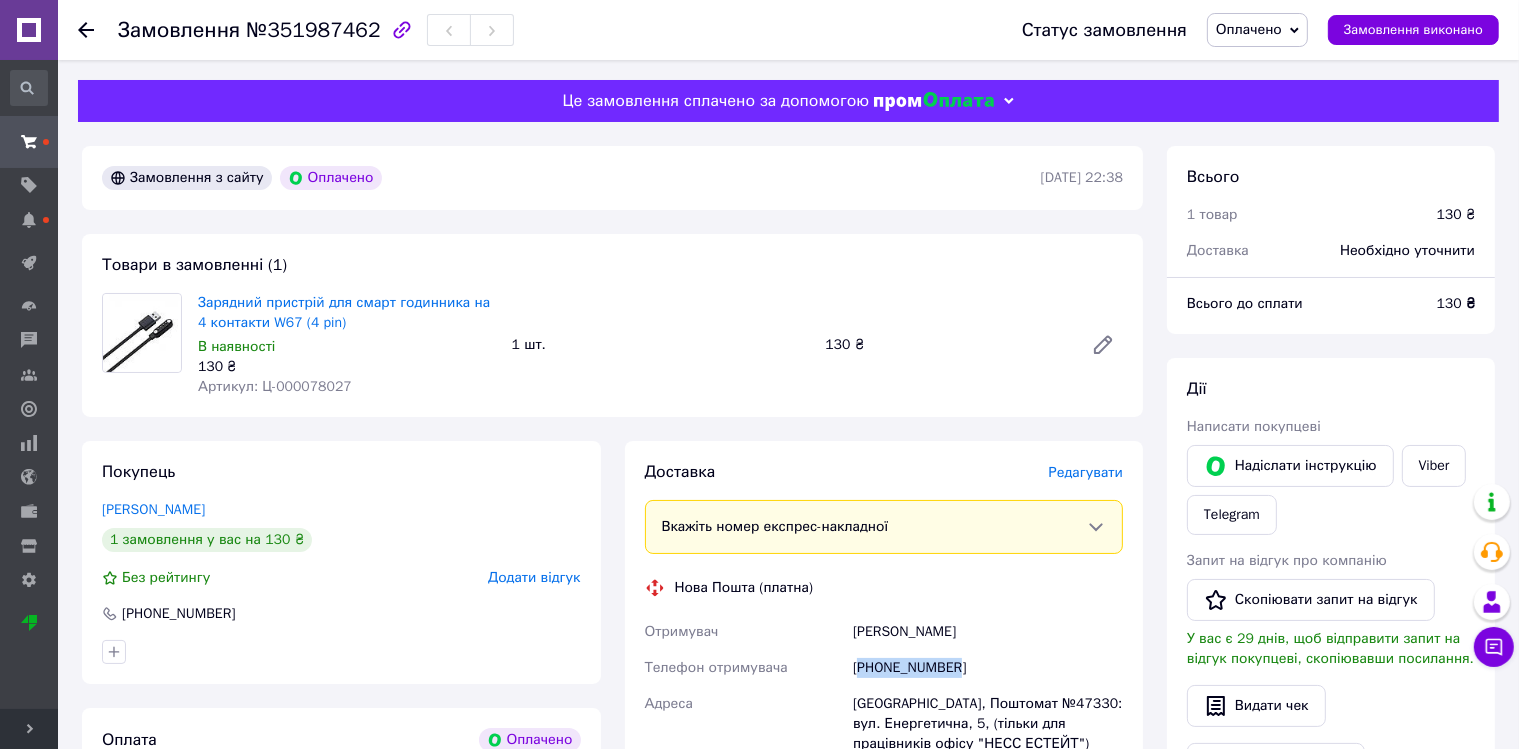 copy on "380689625688" 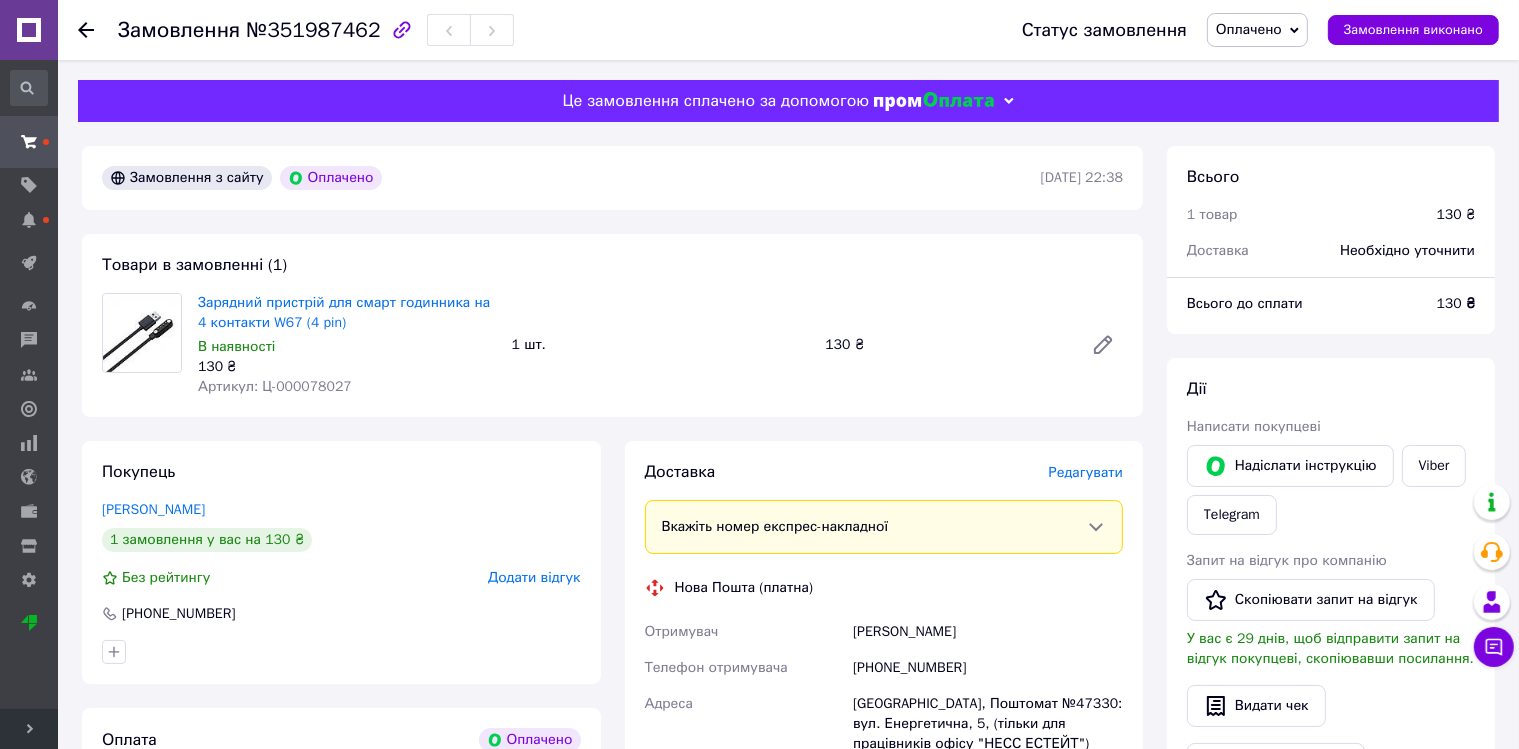click on "[PERSON_NAME]" at bounding box center (988, 632) 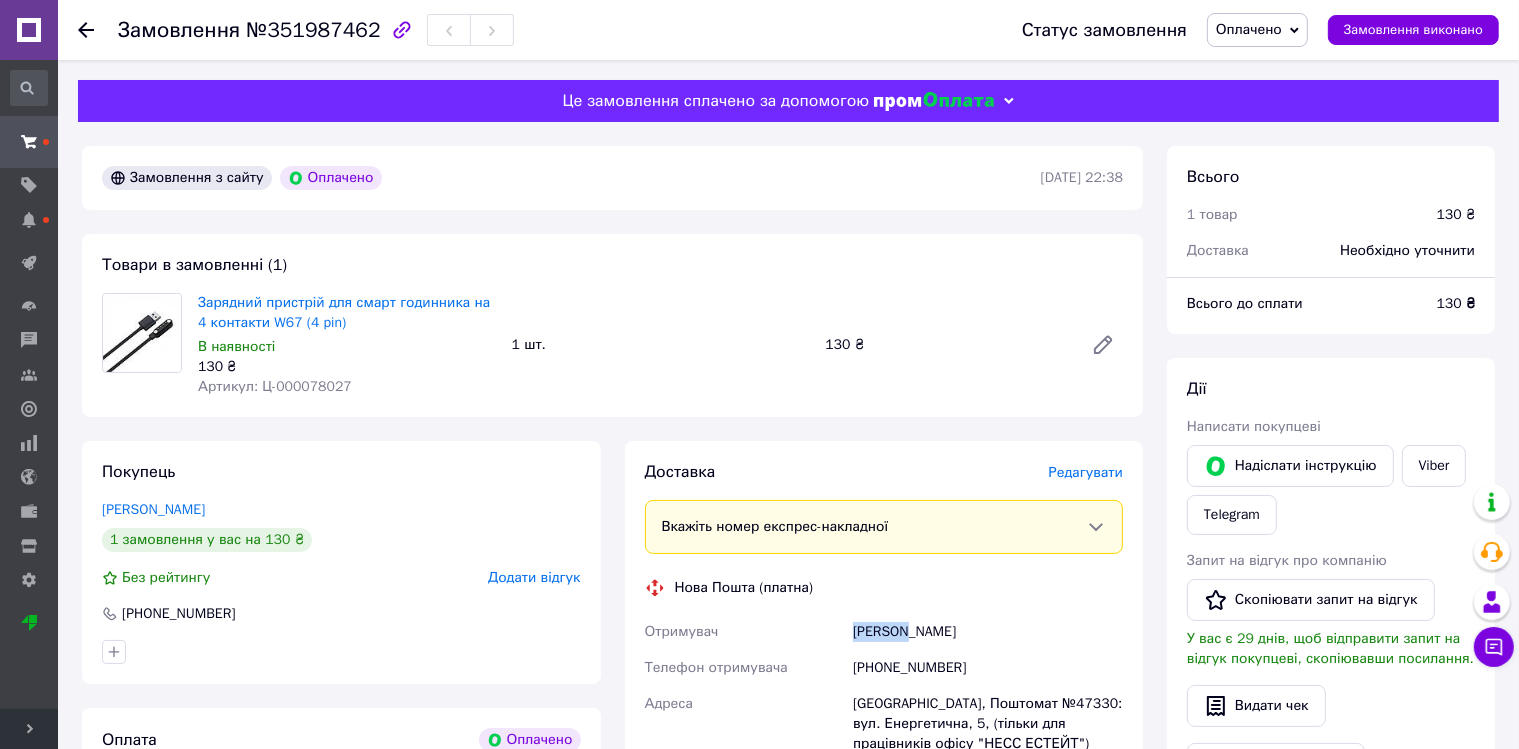 click on "[PERSON_NAME]" at bounding box center (988, 632) 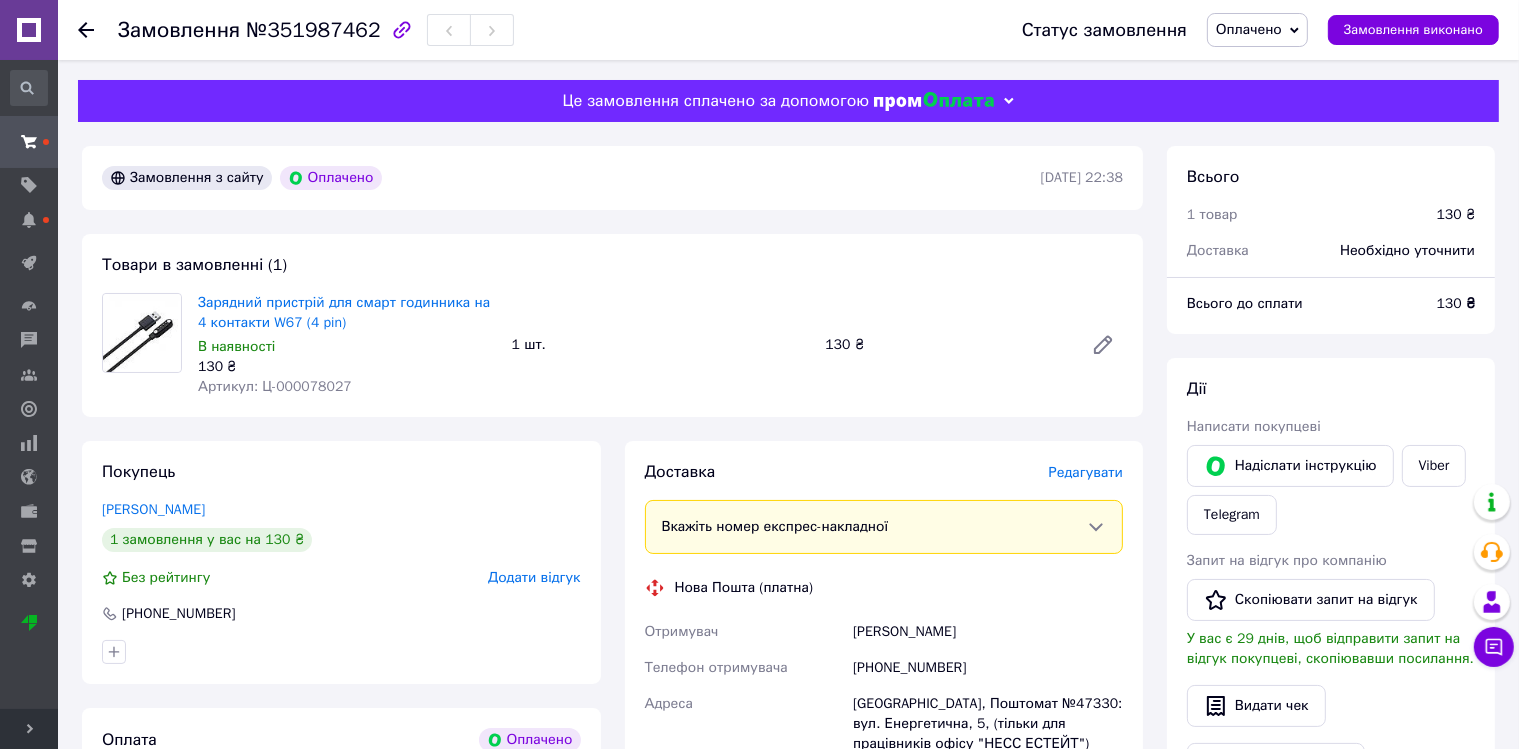 click on "[PERSON_NAME]" at bounding box center [988, 632] 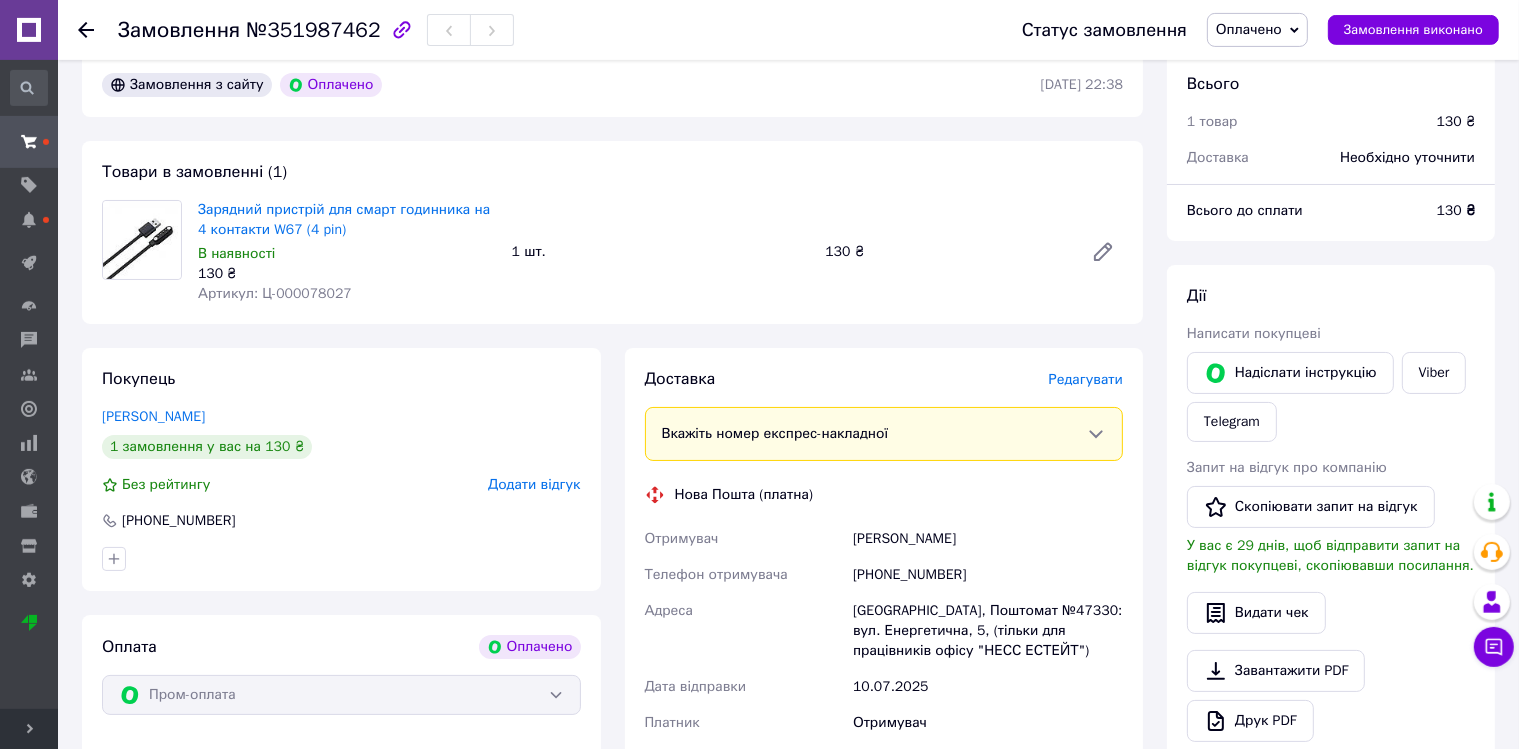 scroll, scrollTop: 211, scrollLeft: 0, axis: vertical 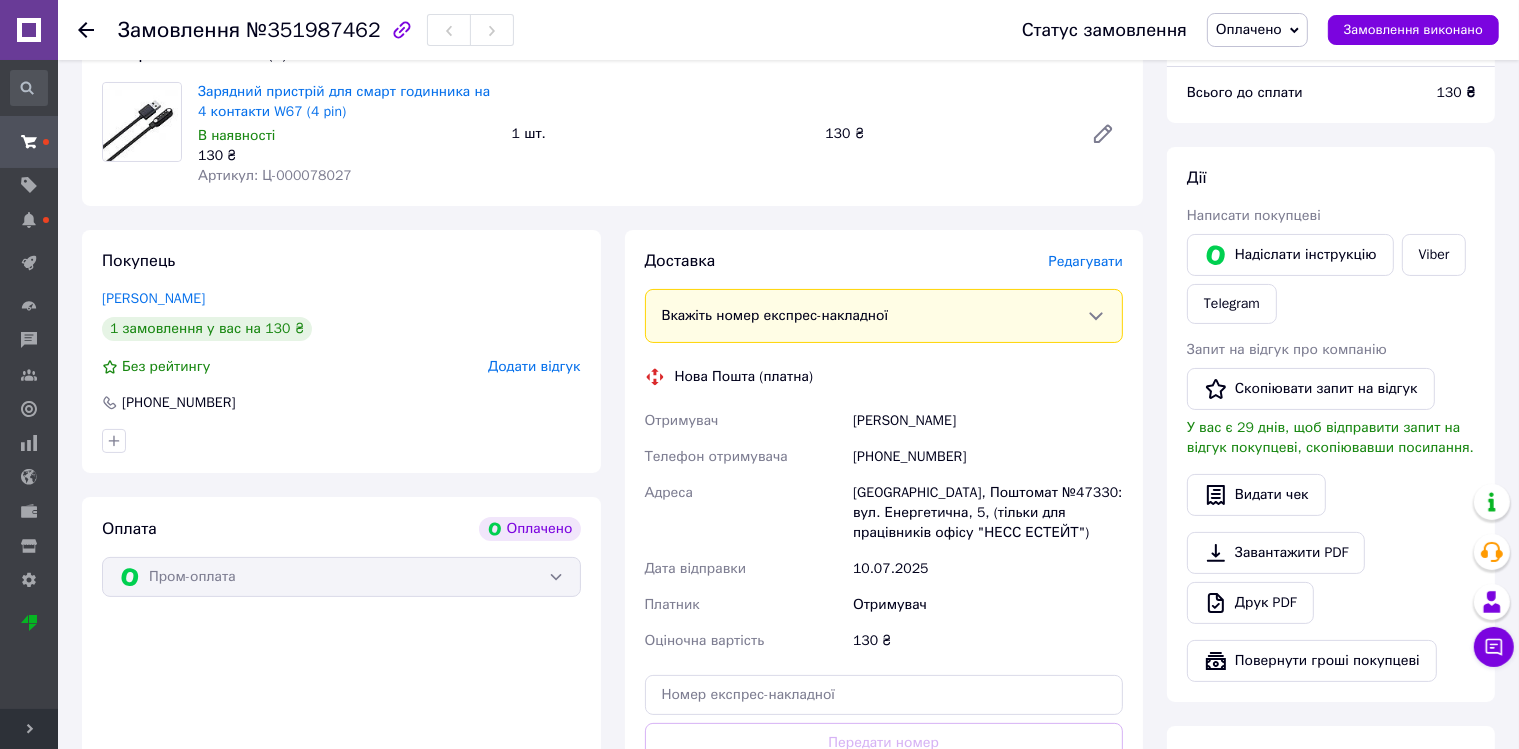 click on "[GEOGRAPHIC_DATA], Поштомат №47330: вул. Енергетична, 5, (тільки для працівників офісу "НЕСС ЕСТЕЙТ")" at bounding box center [988, 513] 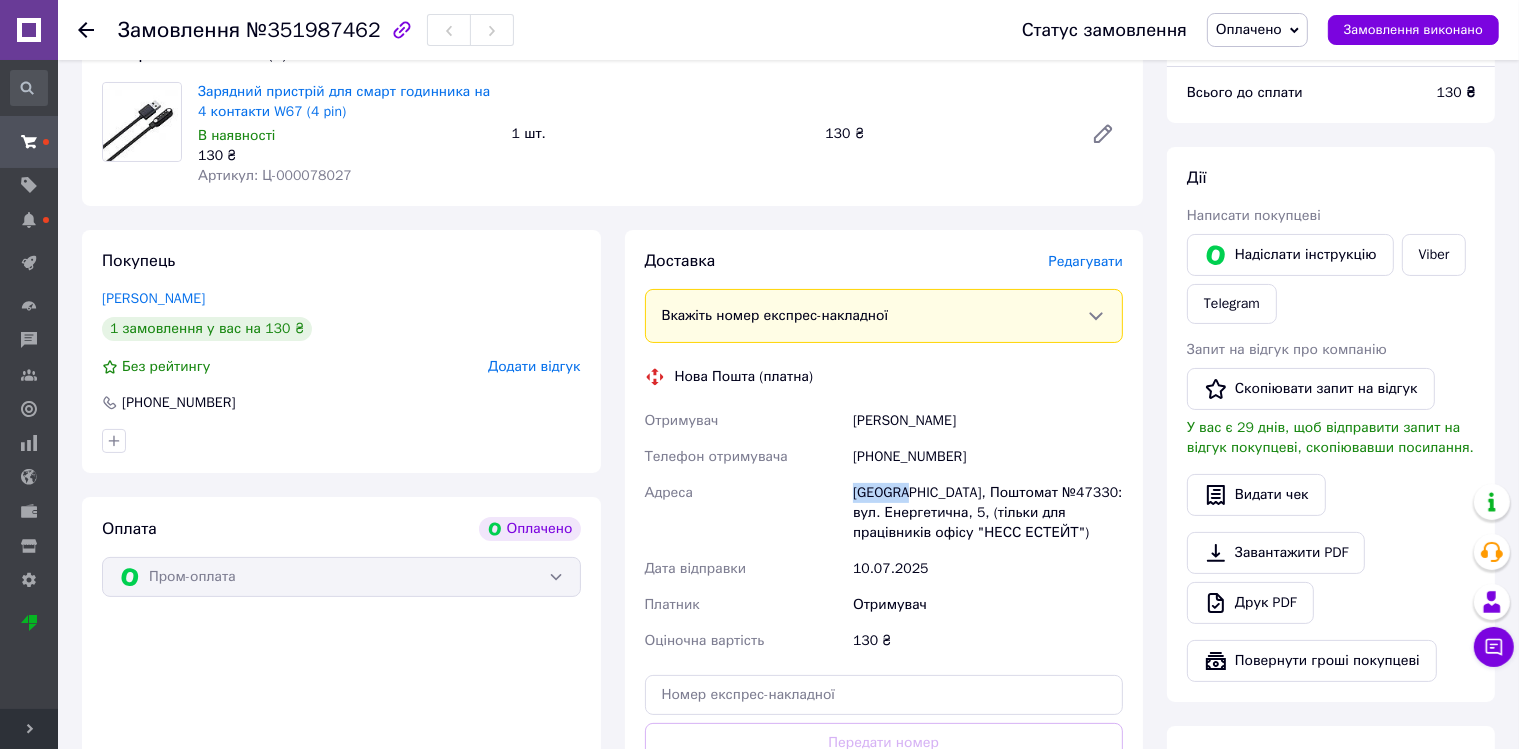 click on "[GEOGRAPHIC_DATA], Поштомат №47330: вул. Енергетична, 5, (тільки для працівників офісу "НЕСС ЕСТЕЙТ")" at bounding box center [988, 513] 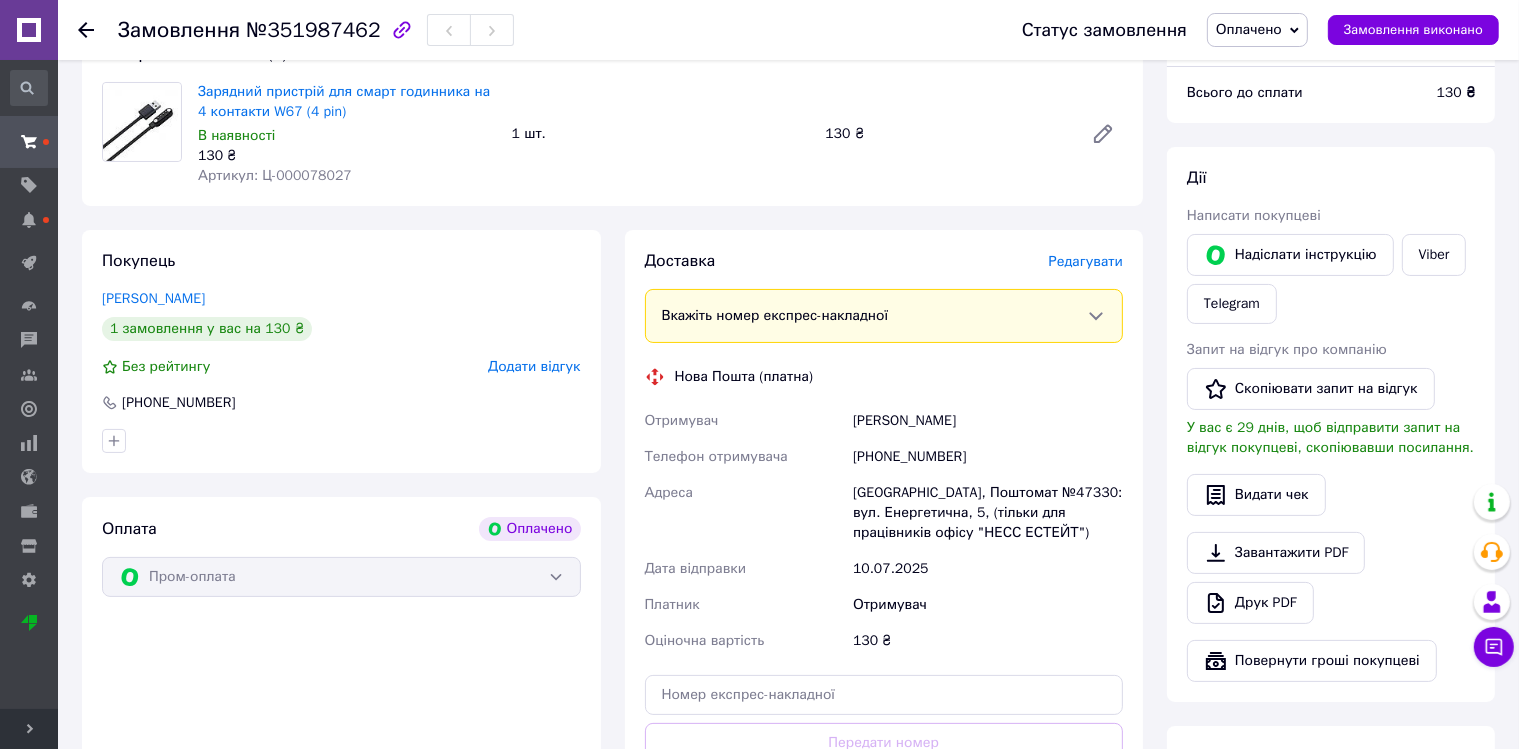 click on "[GEOGRAPHIC_DATA], Поштомат №47330: вул. Енергетична, 5, (тільки для працівників офісу "НЕСС ЕСТЕЙТ")" at bounding box center (988, 513) 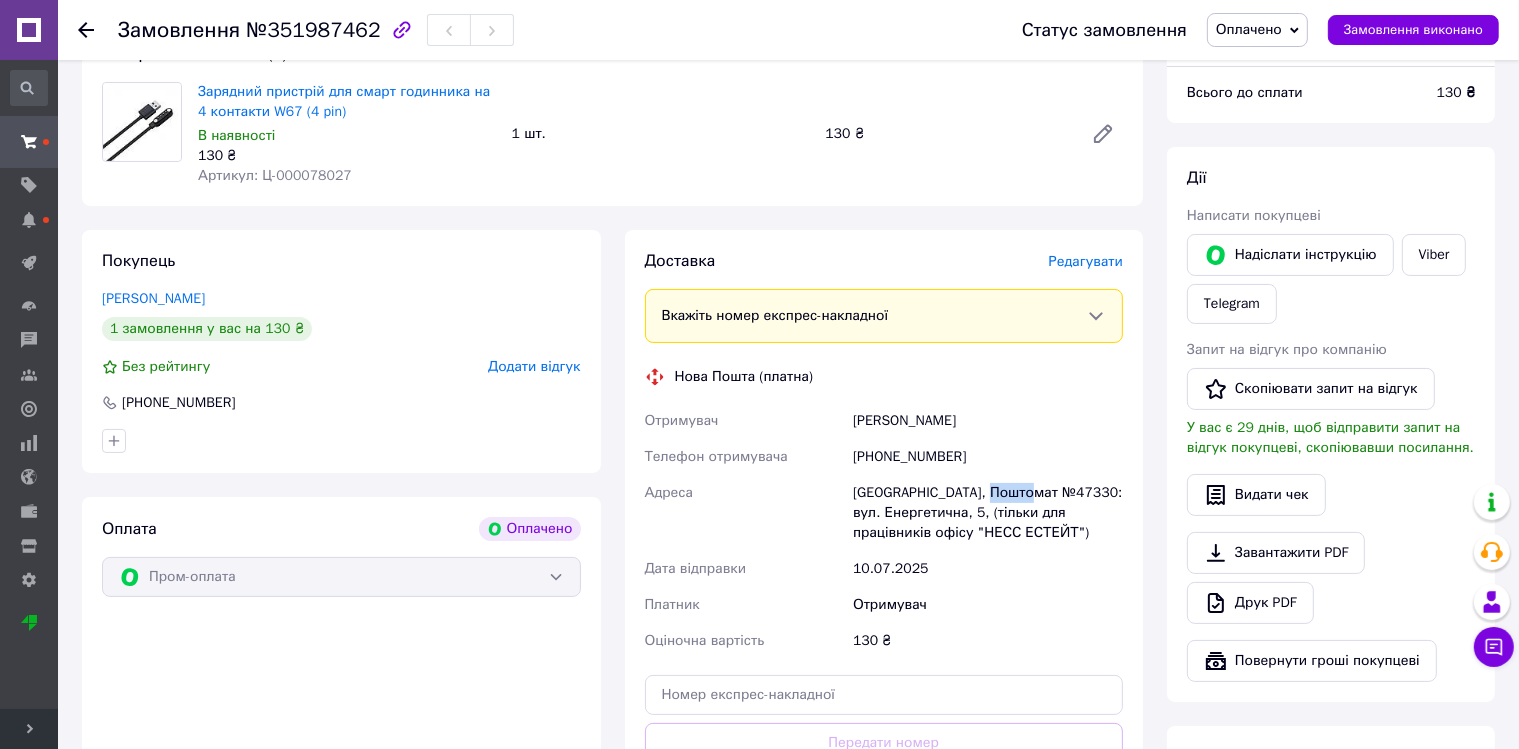click on "[GEOGRAPHIC_DATA], Поштомат №47330: вул. Енергетична, 5, (тільки для працівників офісу "НЕСС ЕСТЕЙТ")" at bounding box center (988, 513) 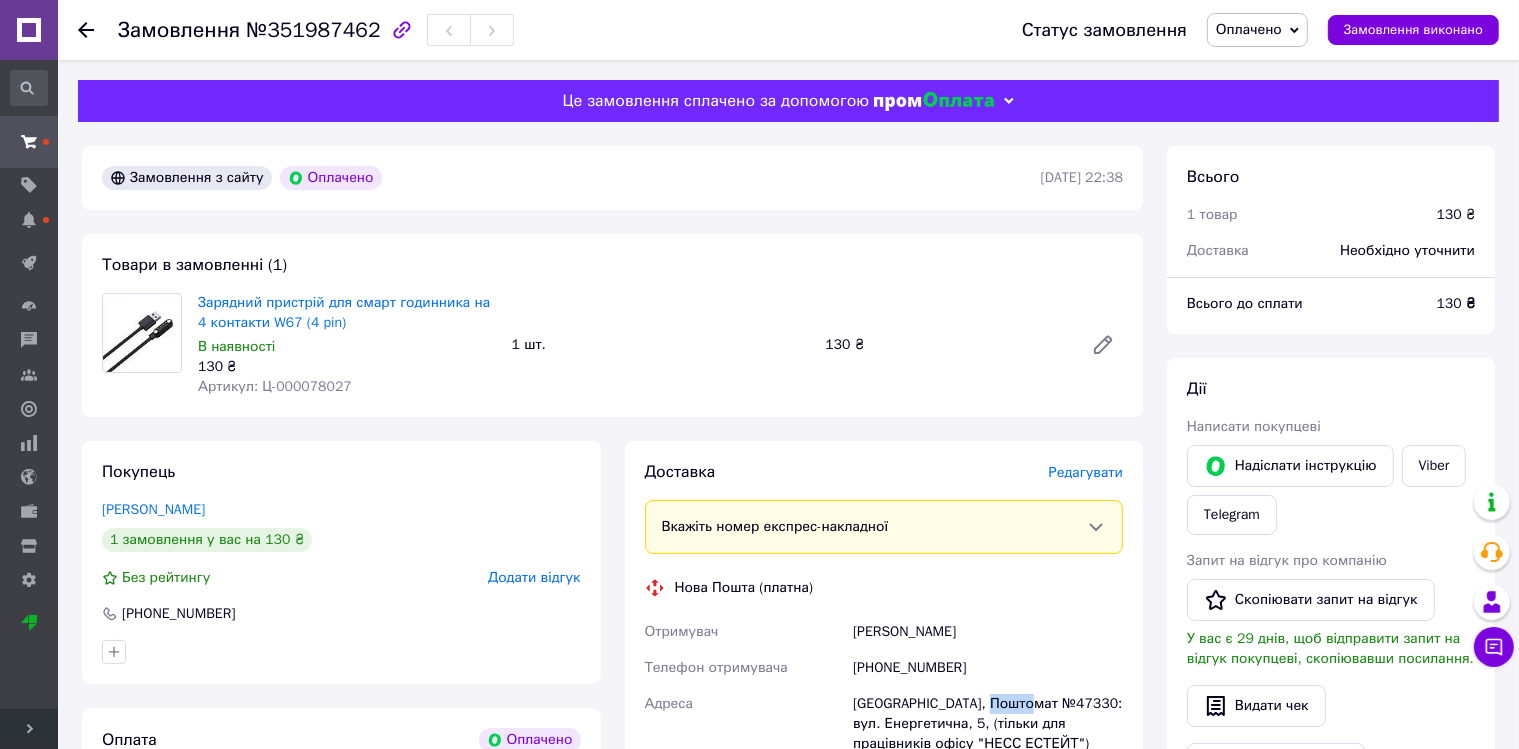 click on "Оплачено" at bounding box center (1257, 30) 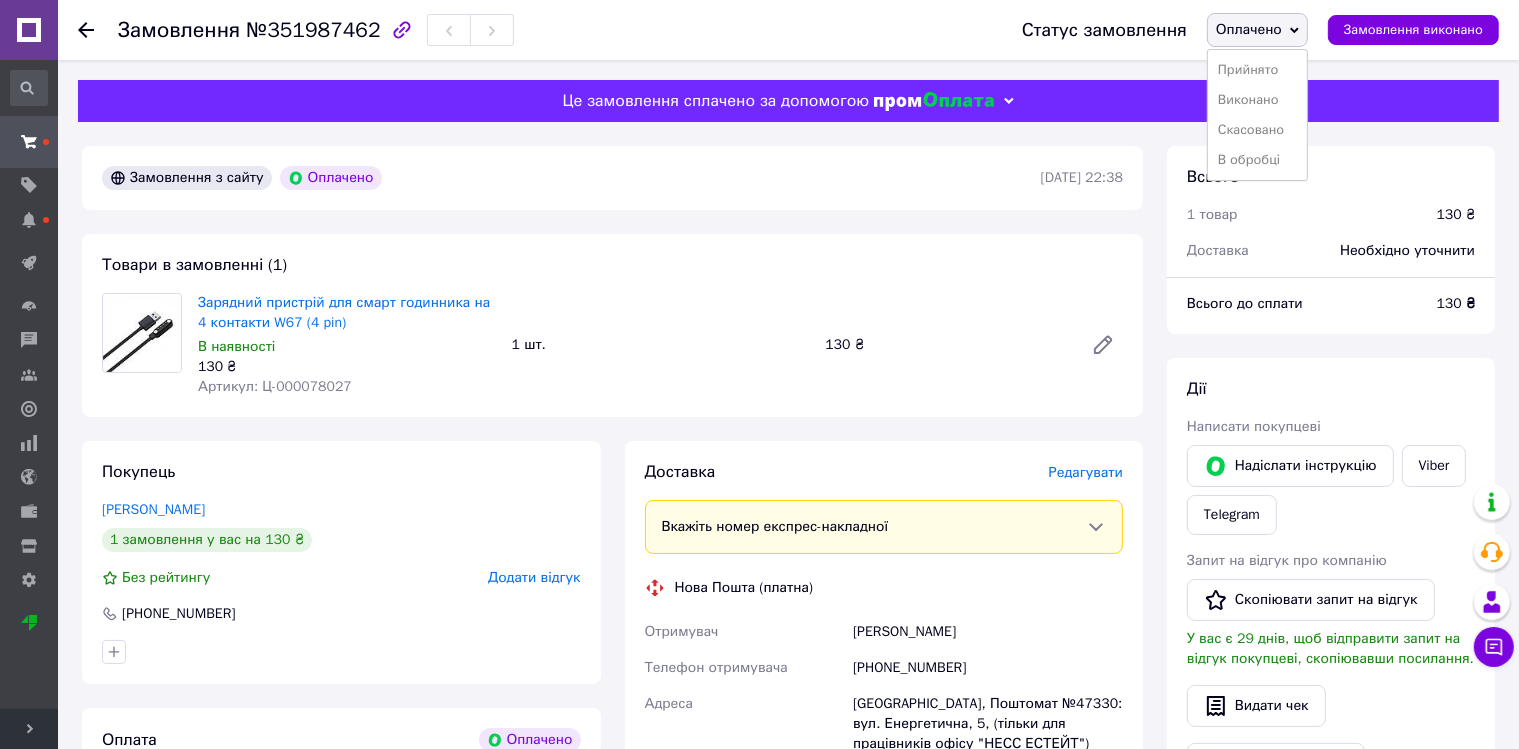 click on "В обробці" at bounding box center (1257, 160) 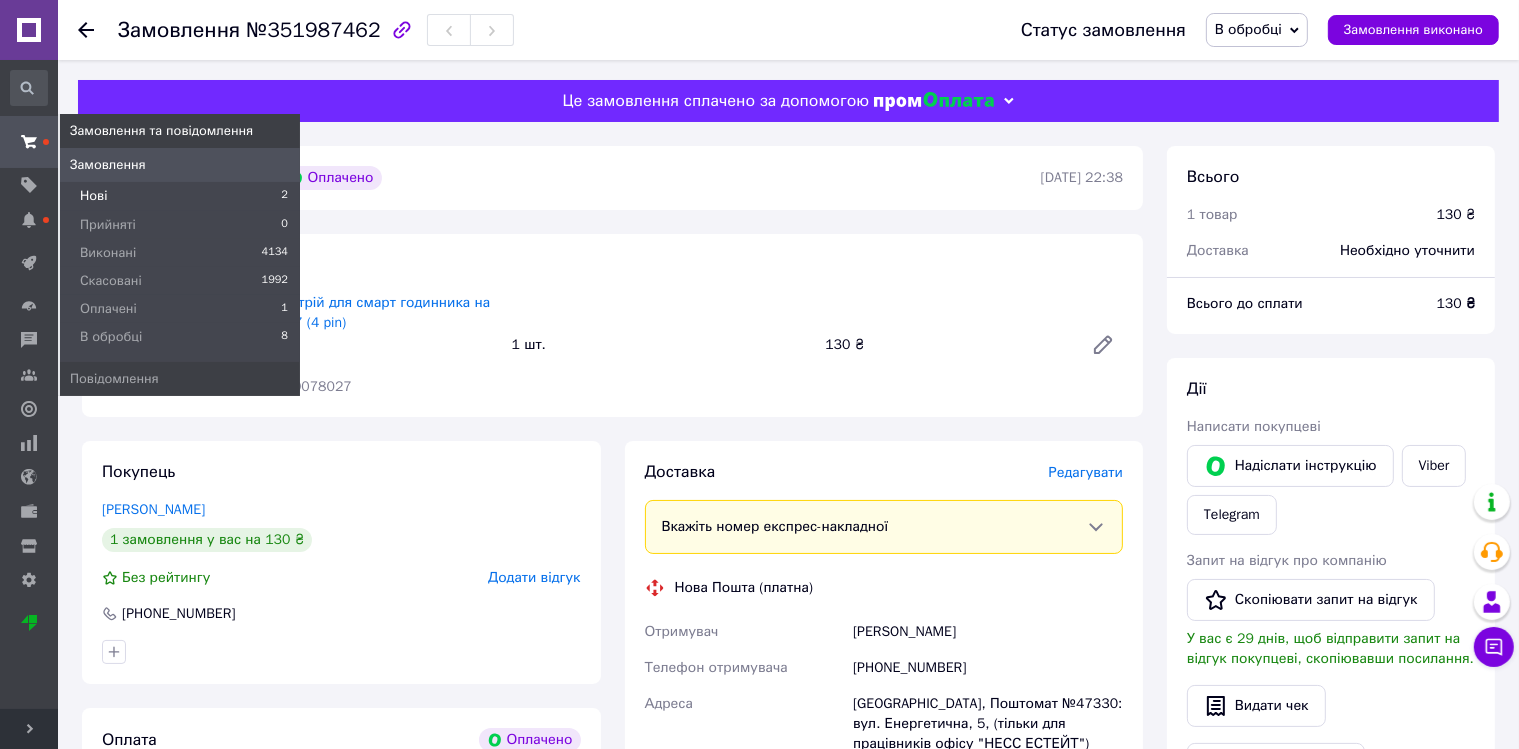 click on "Нові" at bounding box center [93, 196] 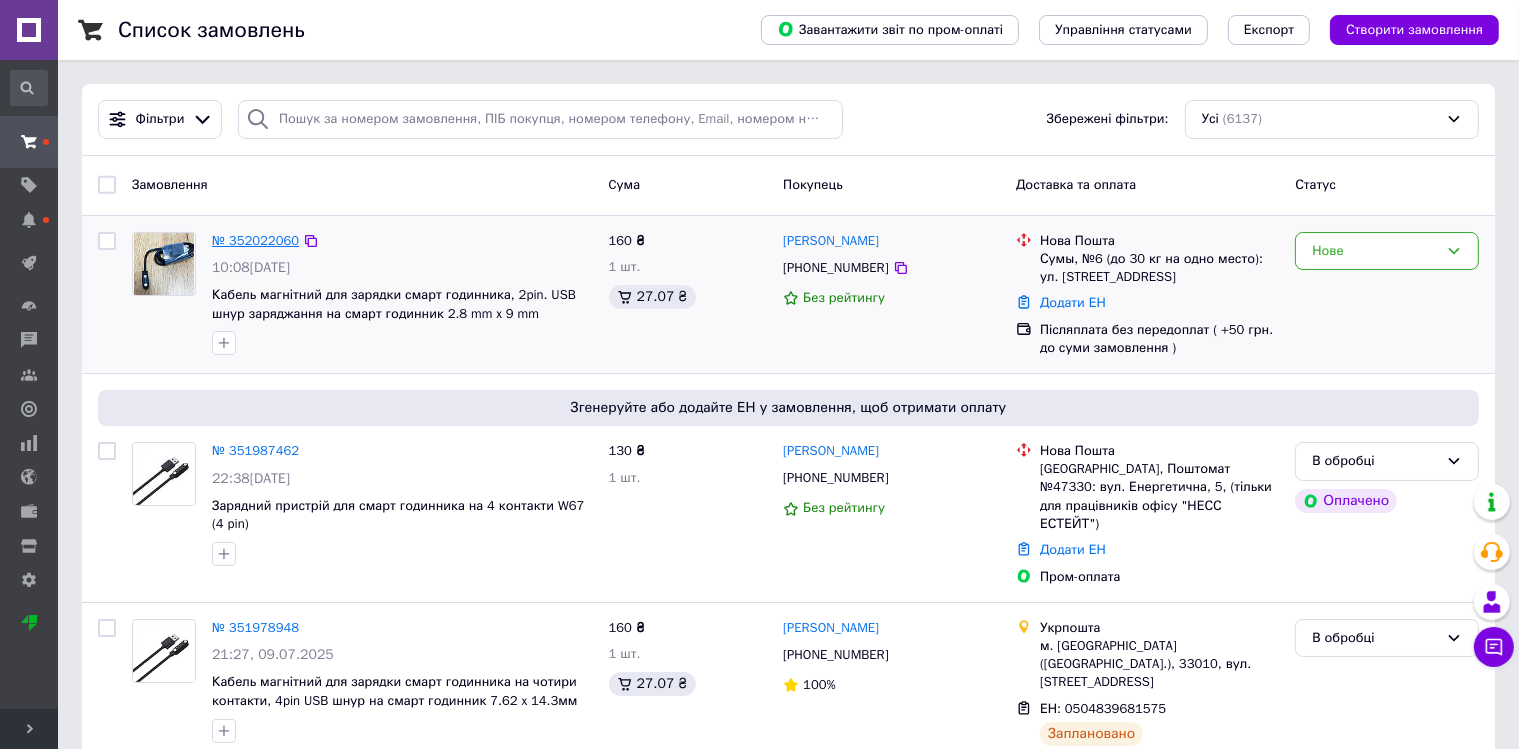 click on "№ 352022060" at bounding box center [255, 240] 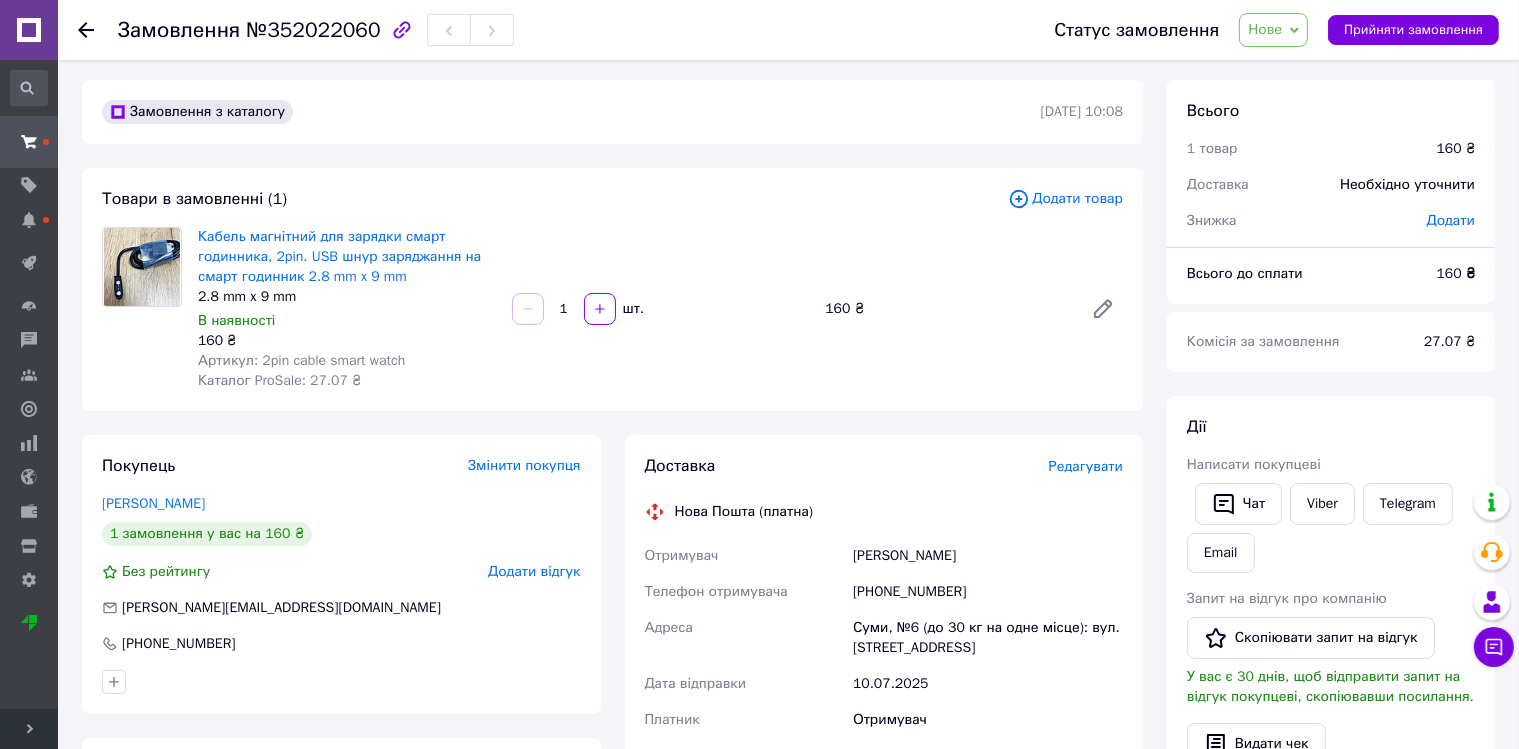 scroll, scrollTop: 211, scrollLeft: 0, axis: vertical 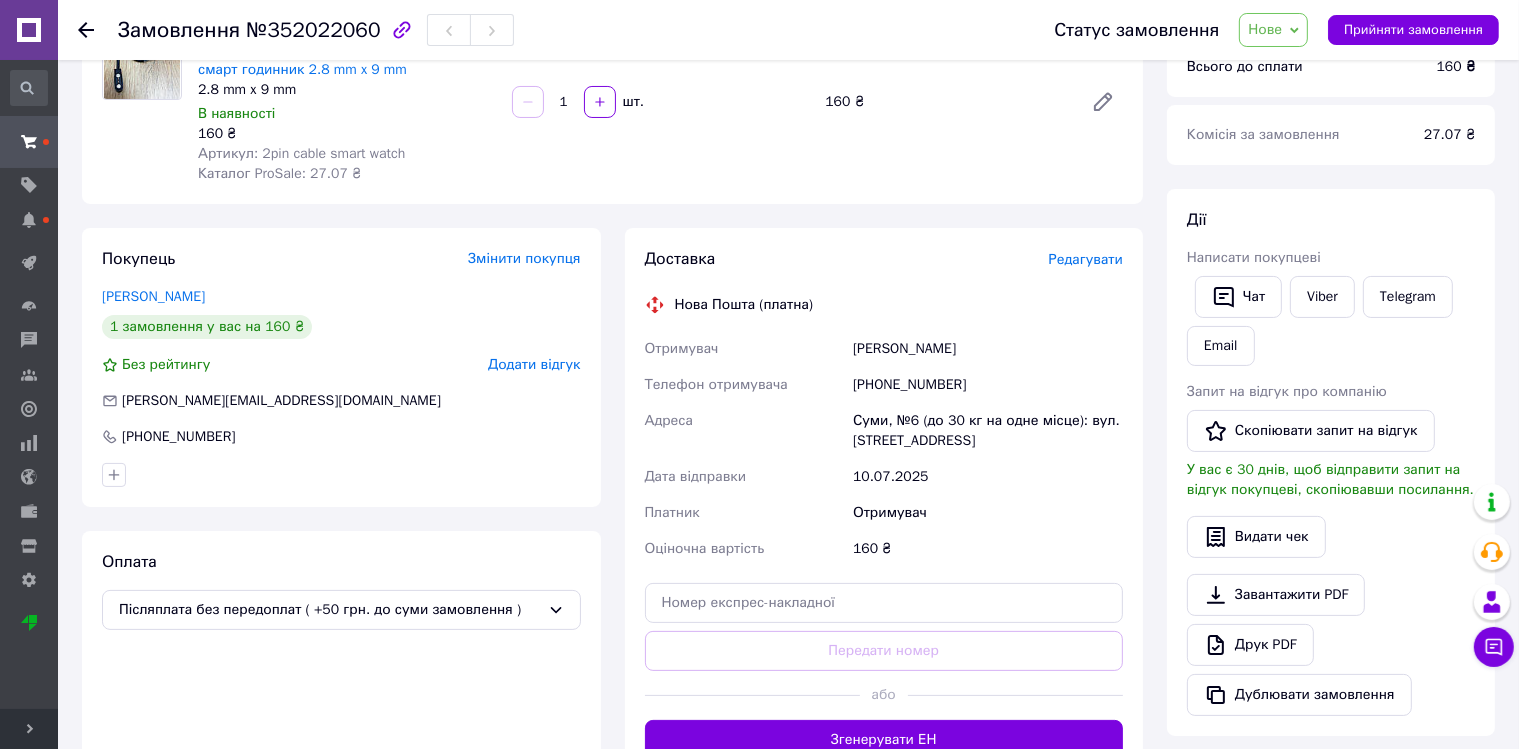 click on "[PHONE_NUMBER]" at bounding box center (988, 385) 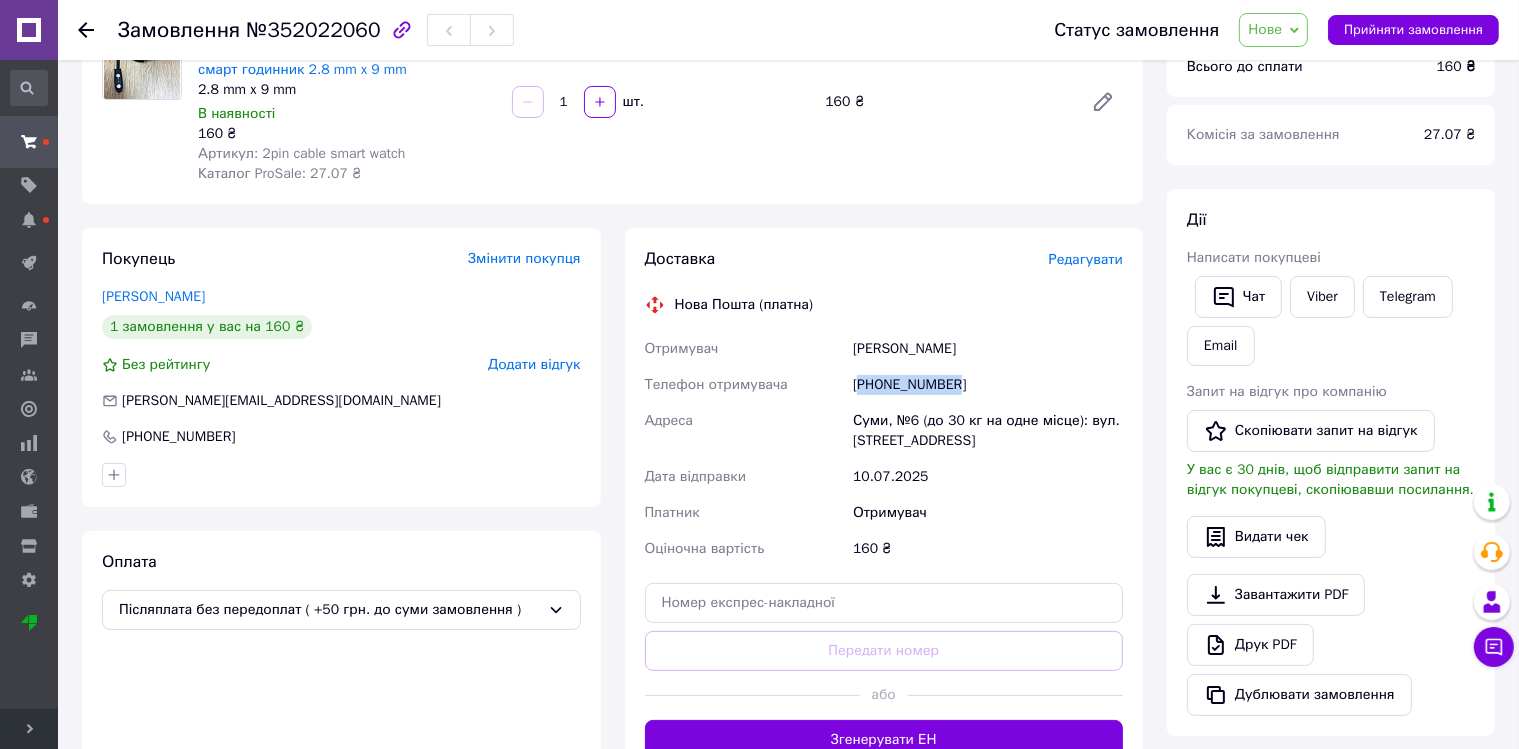 click on "[PHONE_NUMBER]" at bounding box center (988, 385) 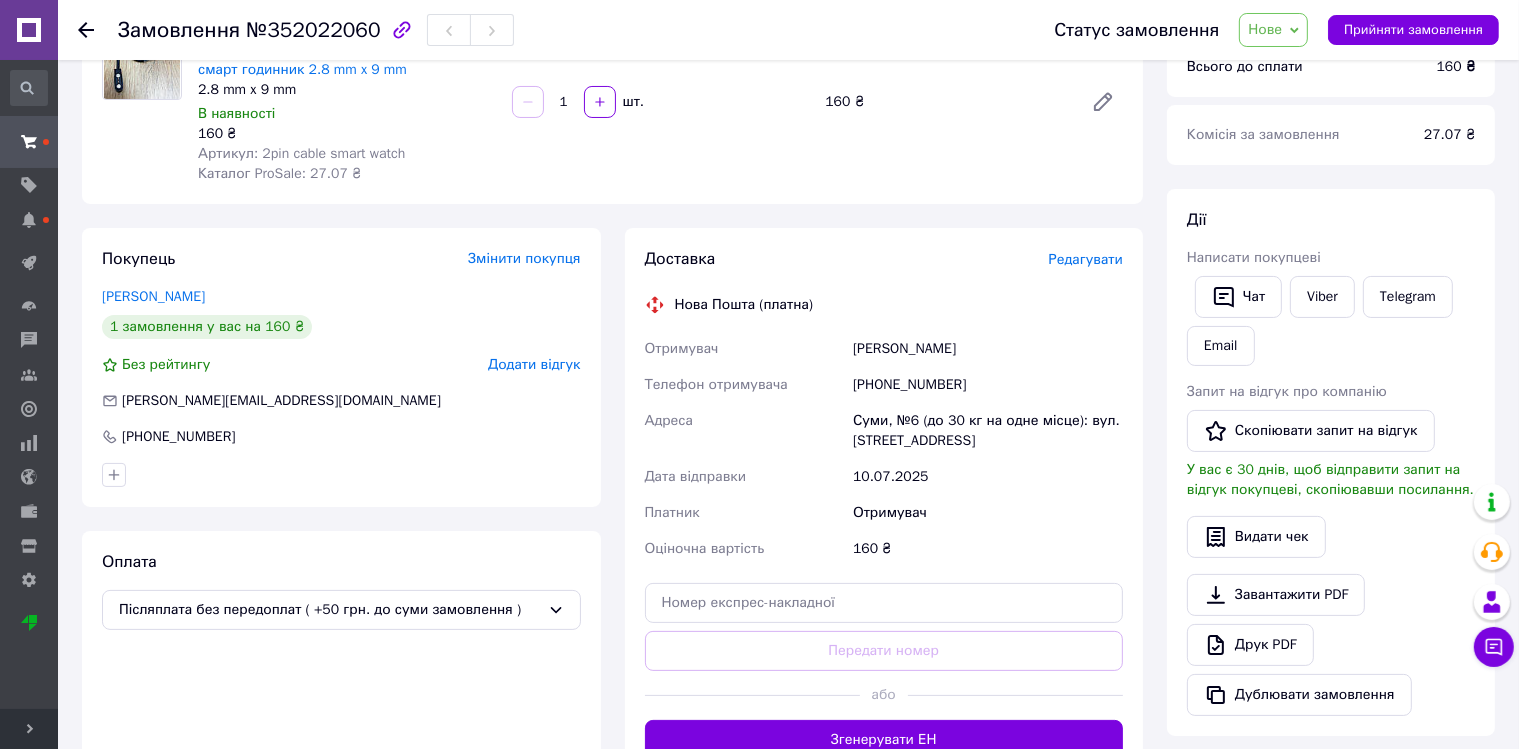 click on "[PERSON_NAME]" at bounding box center (988, 349) 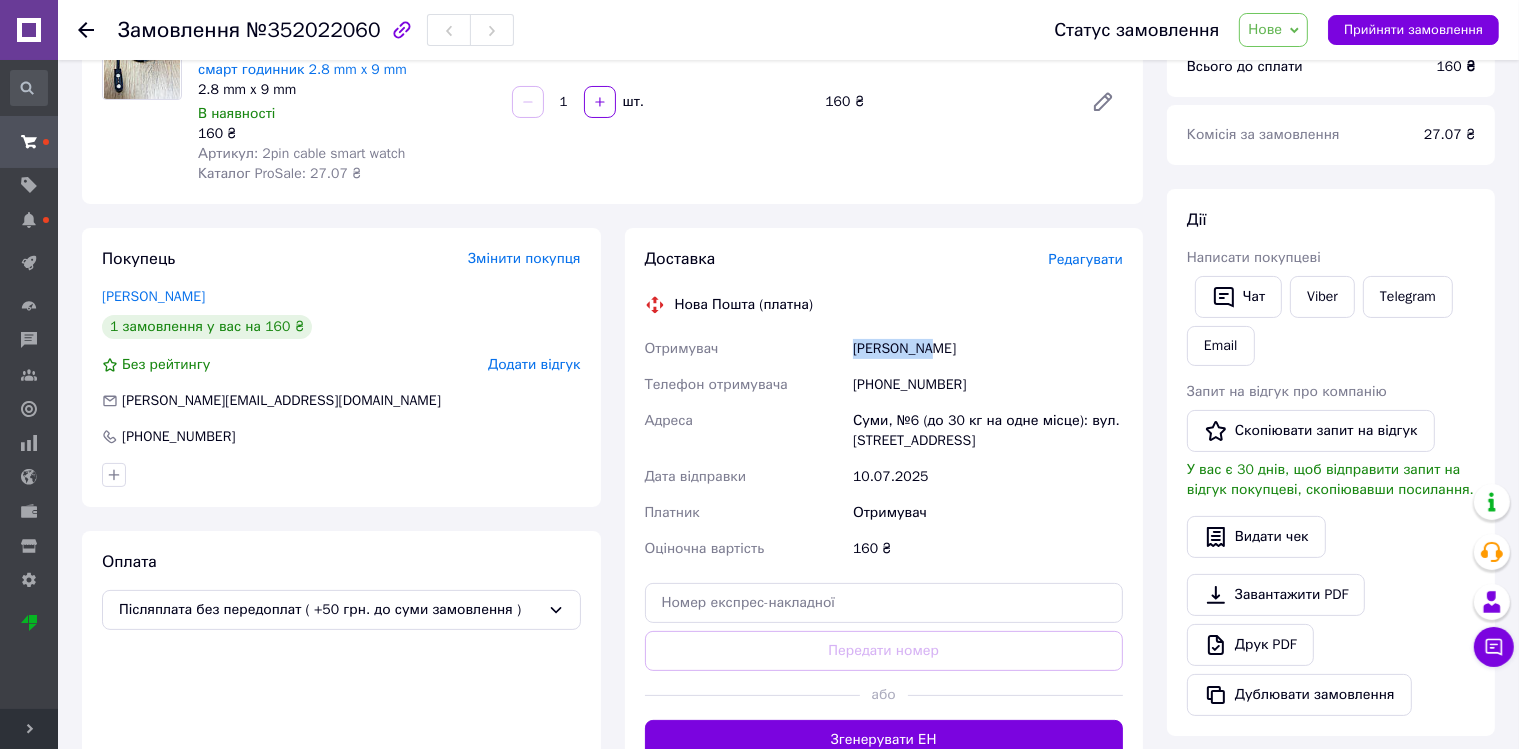 click on "[PERSON_NAME]" at bounding box center [988, 349] 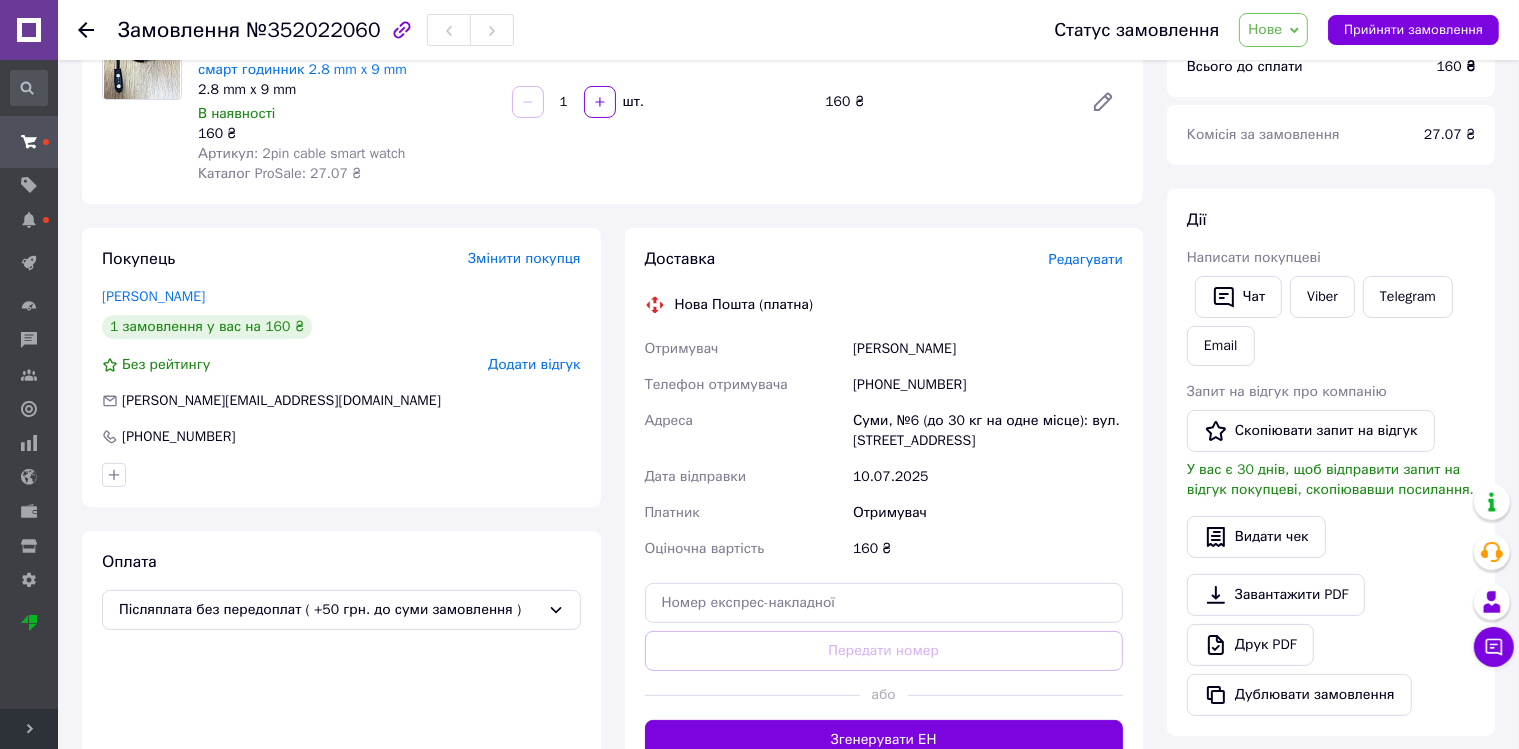 click on "[PERSON_NAME]" at bounding box center [988, 349] 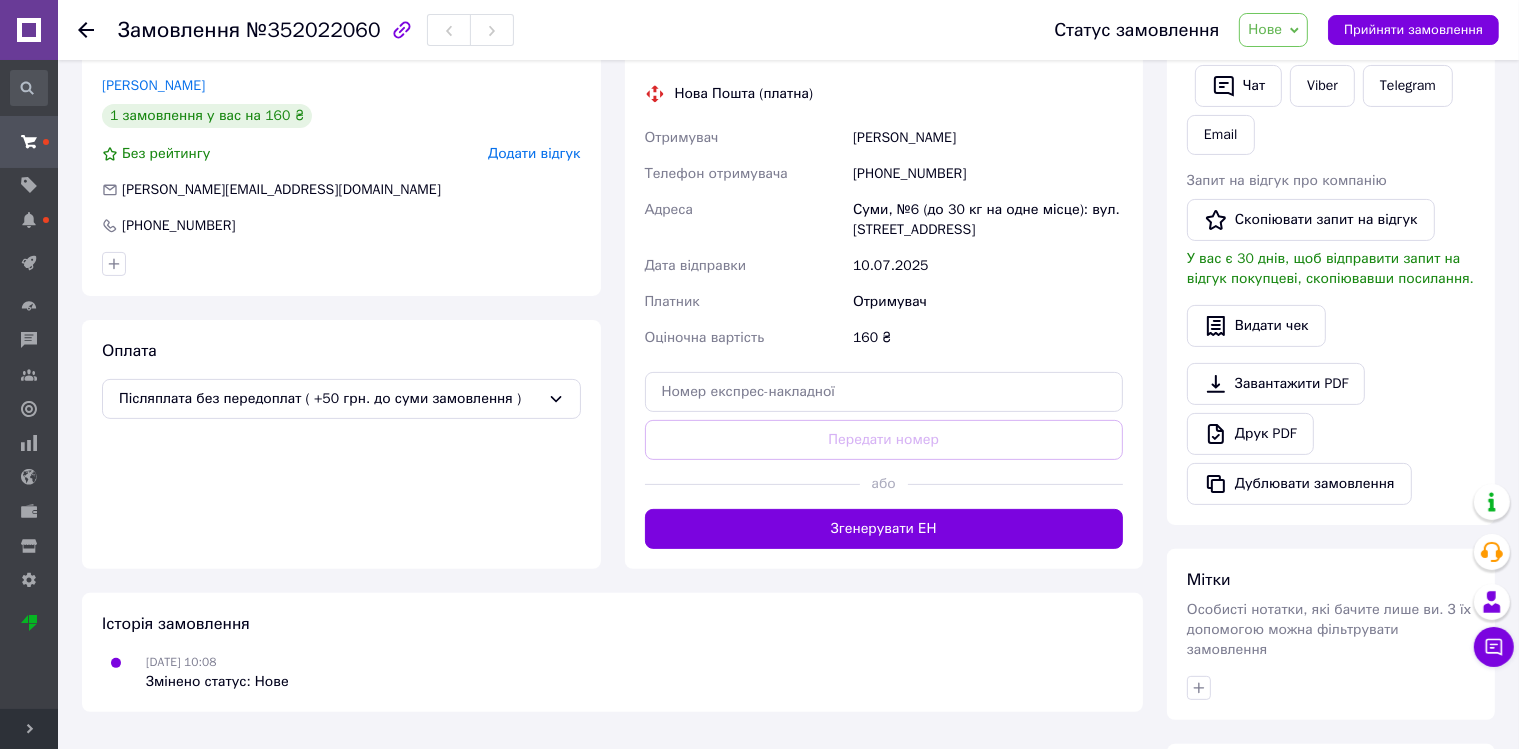 click on "Суми, №6 (до 30 кг на одне місце): вул. [STREET_ADDRESS]" at bounding box center (988, 220) 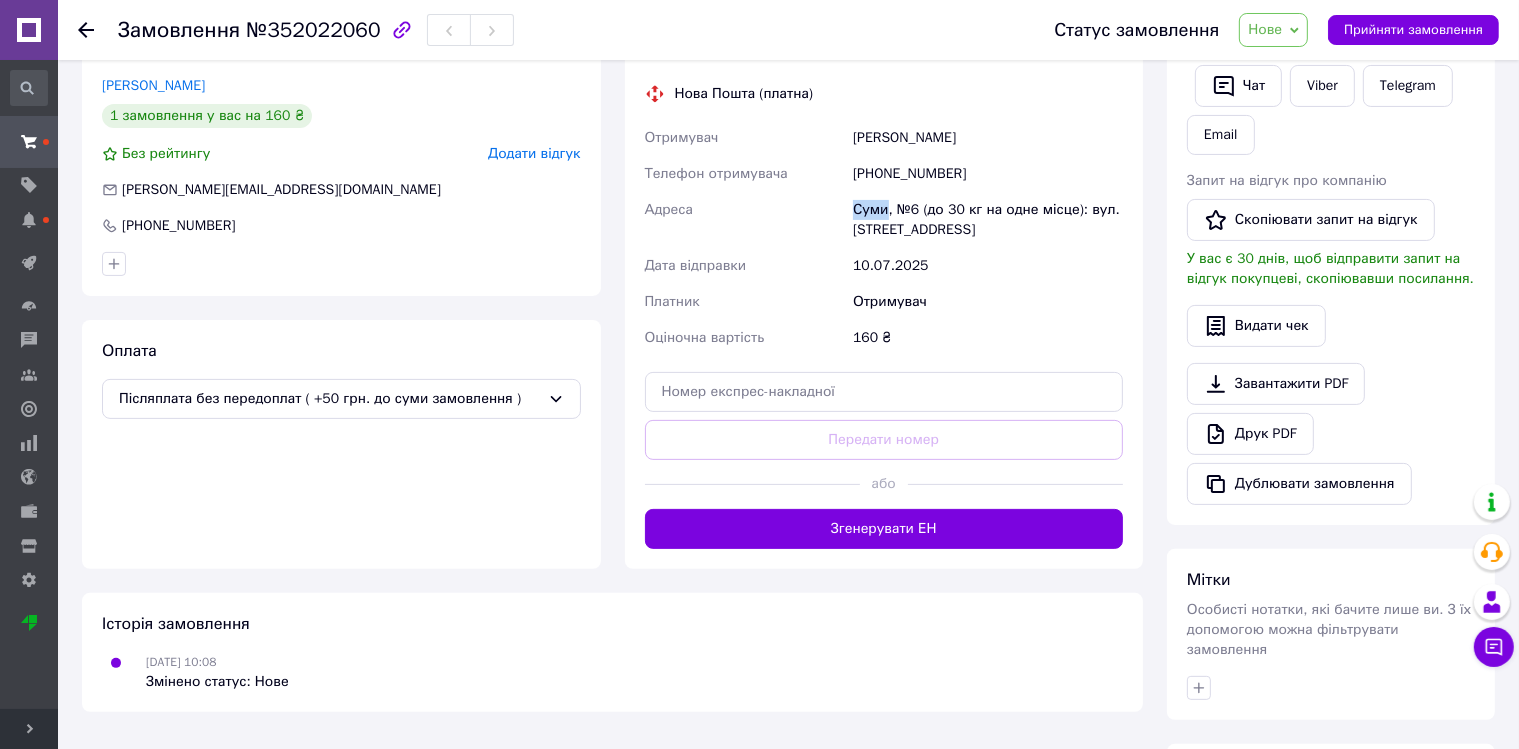 click on "Суми, №6 (до 30 кг на одне місце): вул. [STREET_ADDRESS]" at bounding box center (988, 220) 